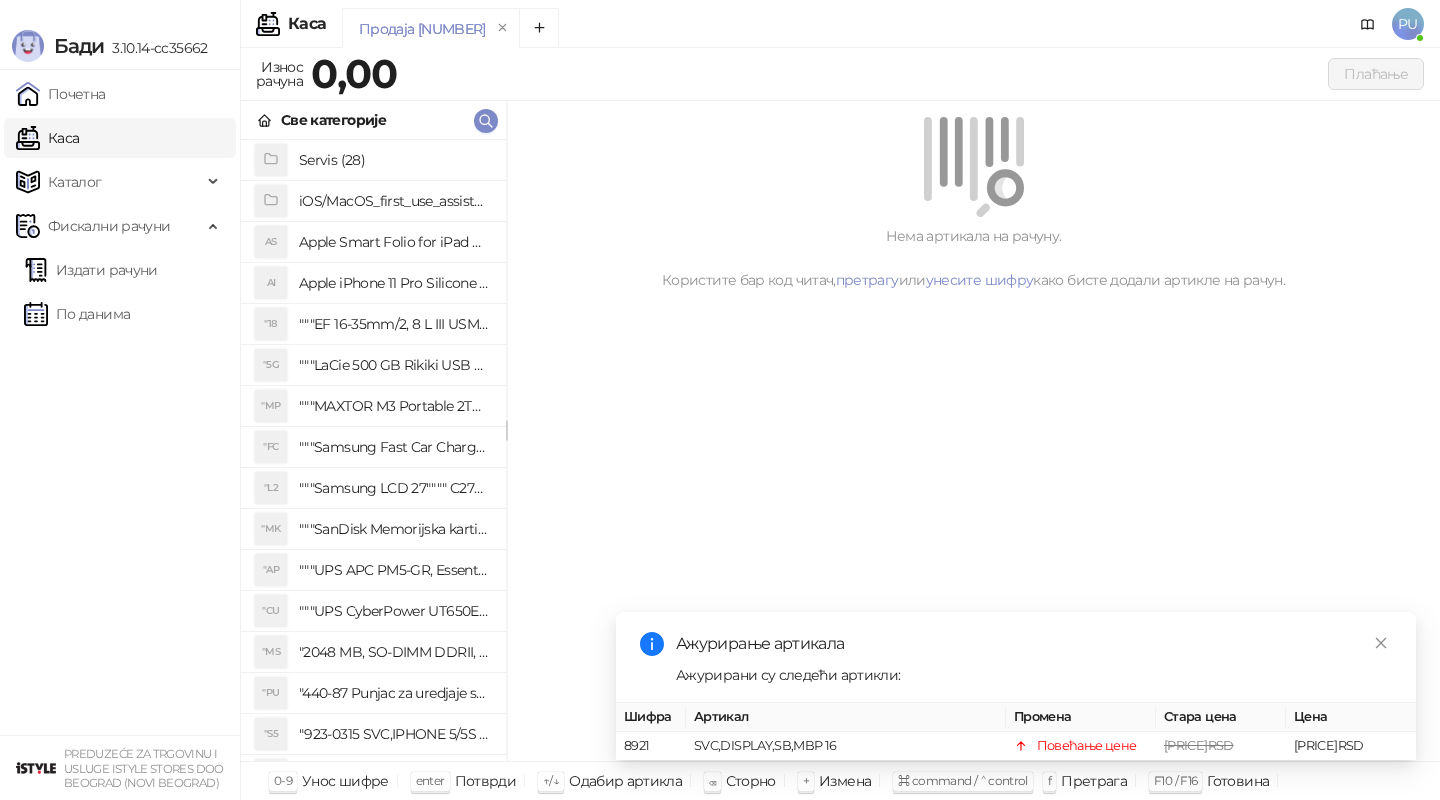 scroll, scrollTop: 0, scrollLeft: 0, axis: both 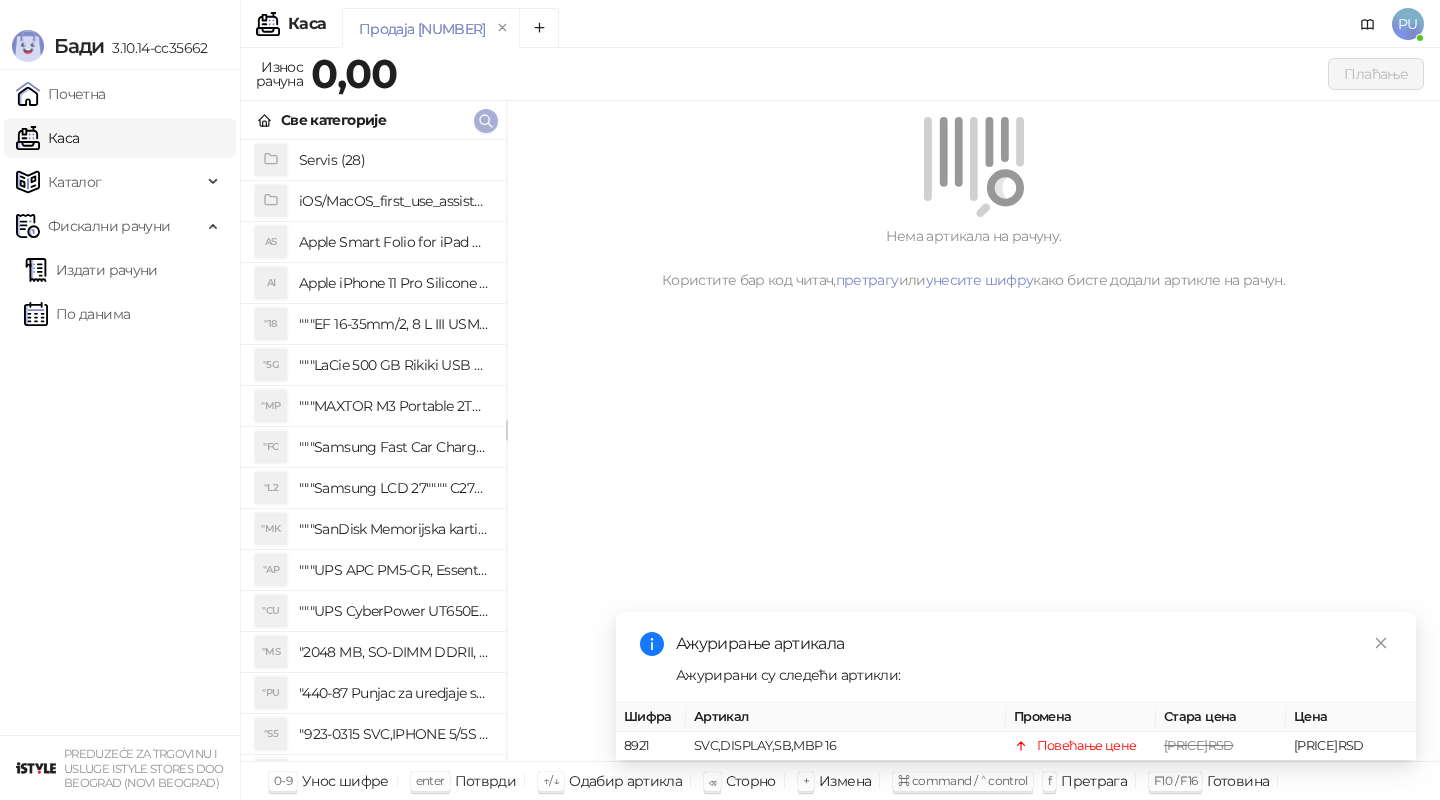 click 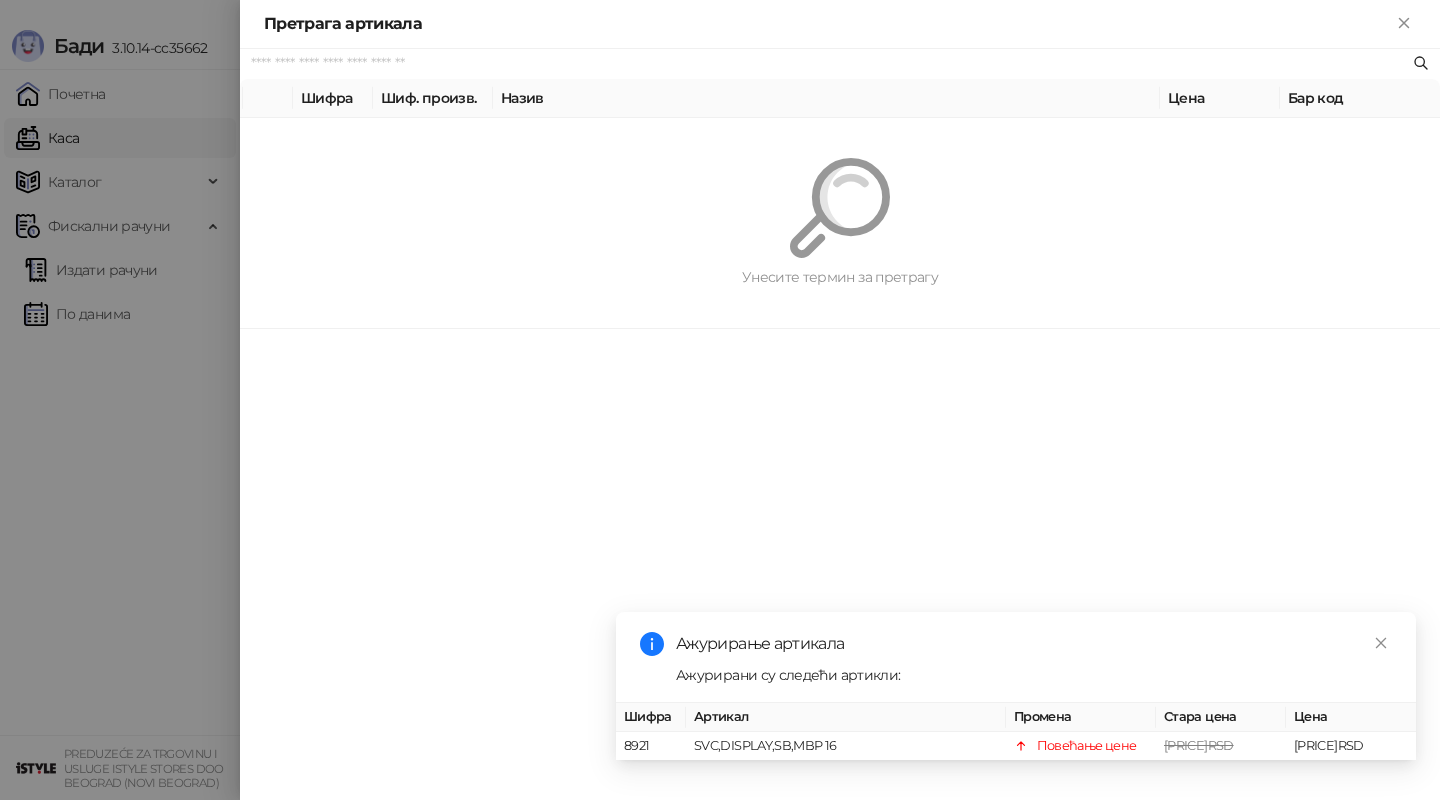 paste on "**********" 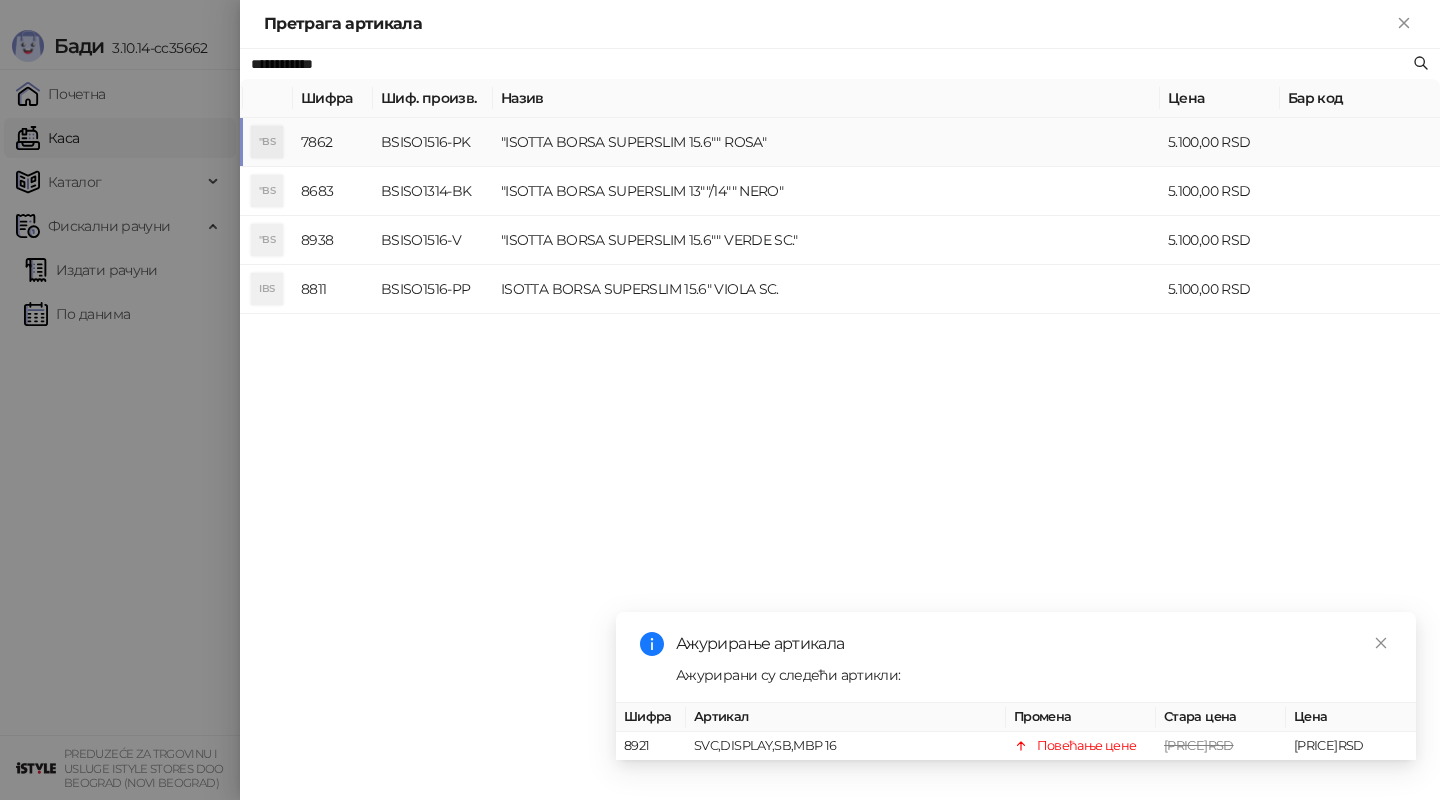 type on "**********" 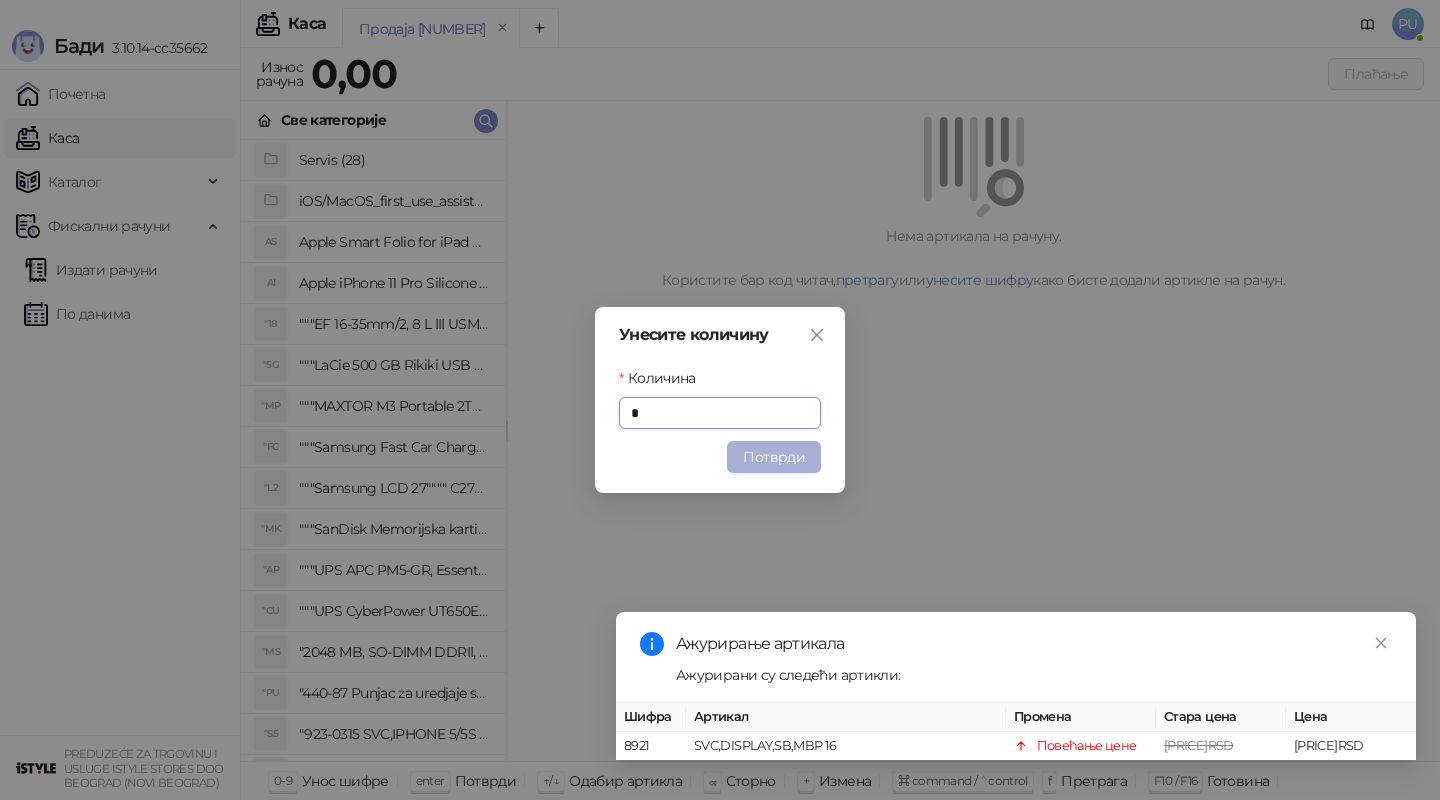 click on "Потврди" at bounding box center [774, 457] 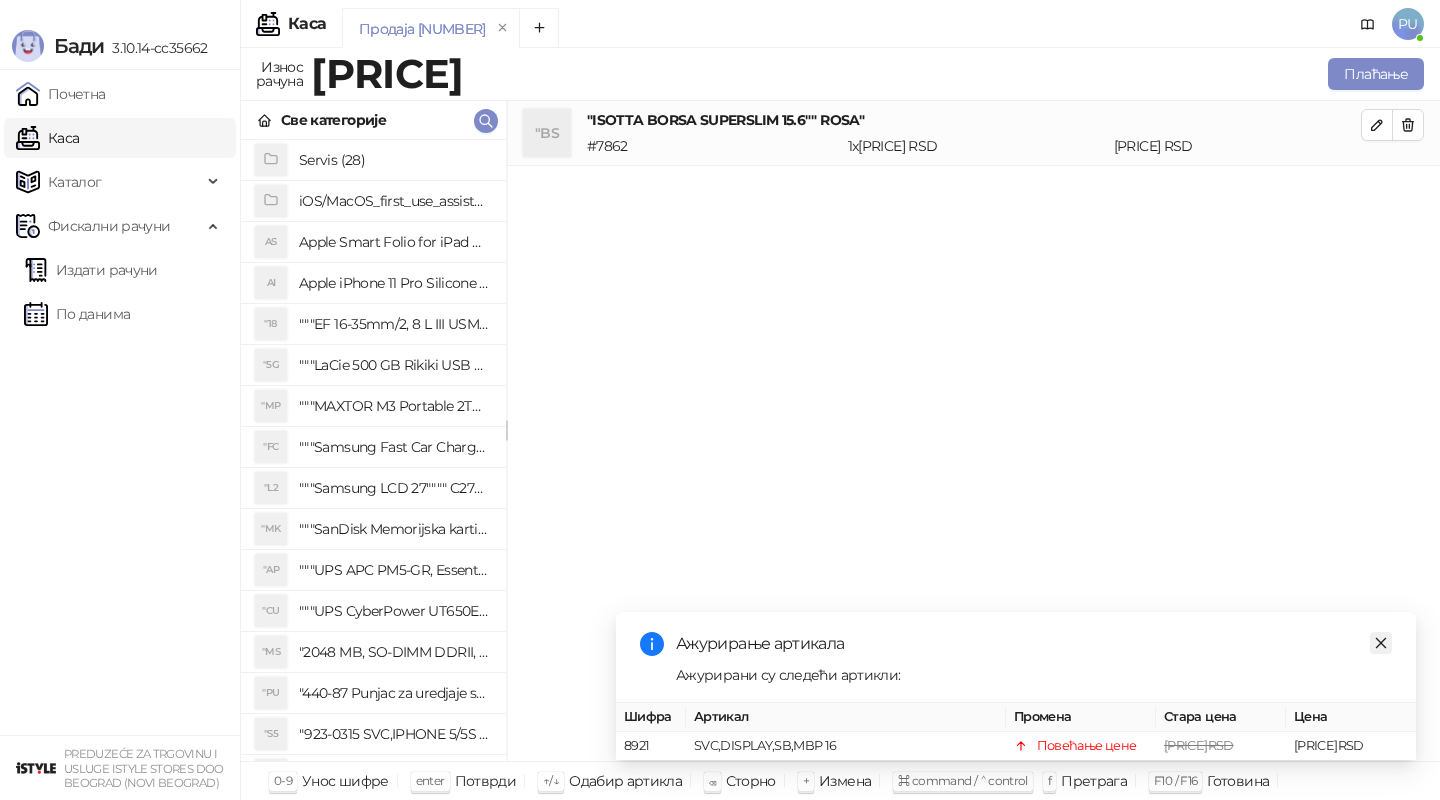 click 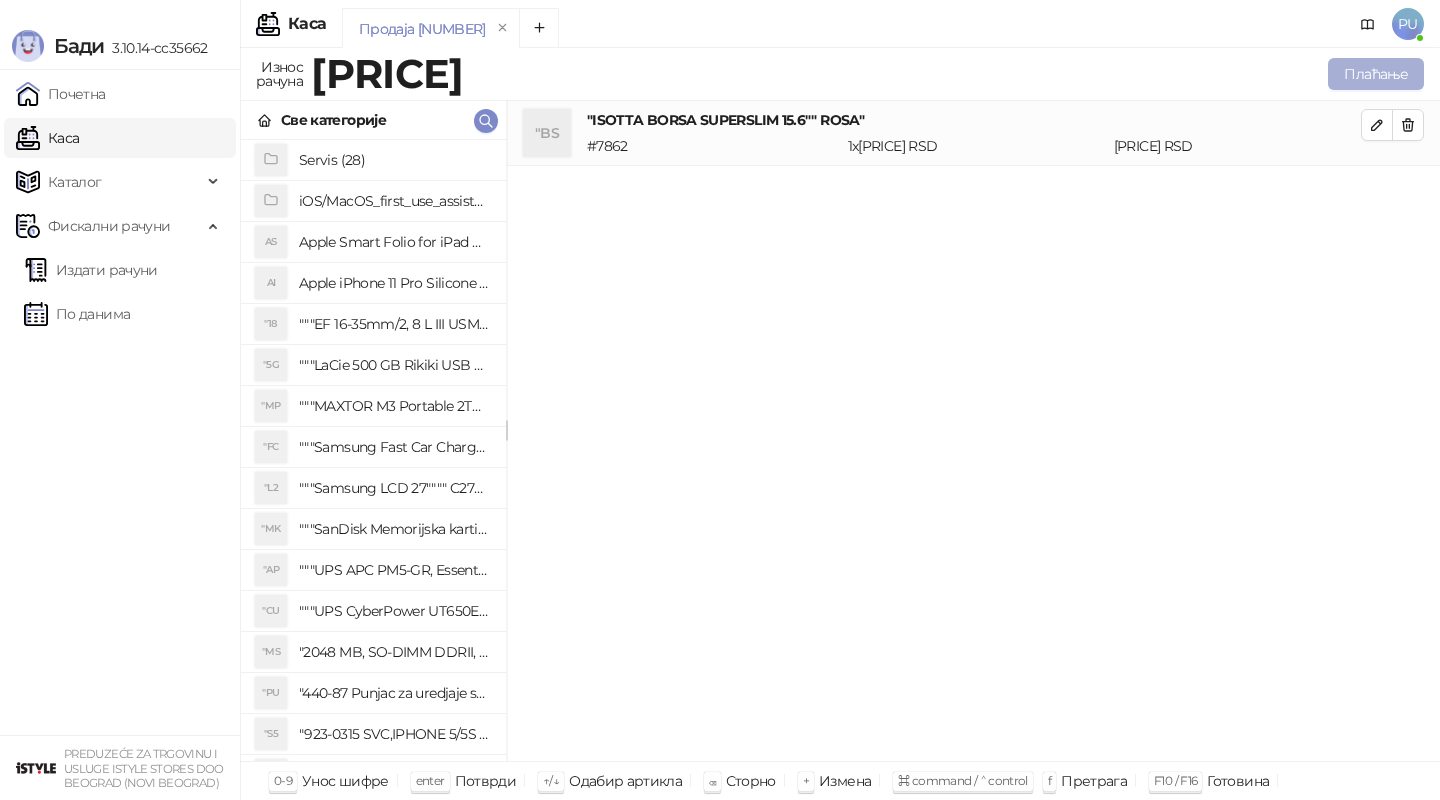 click on "Плаћање" at bounding box center (1376, 74) 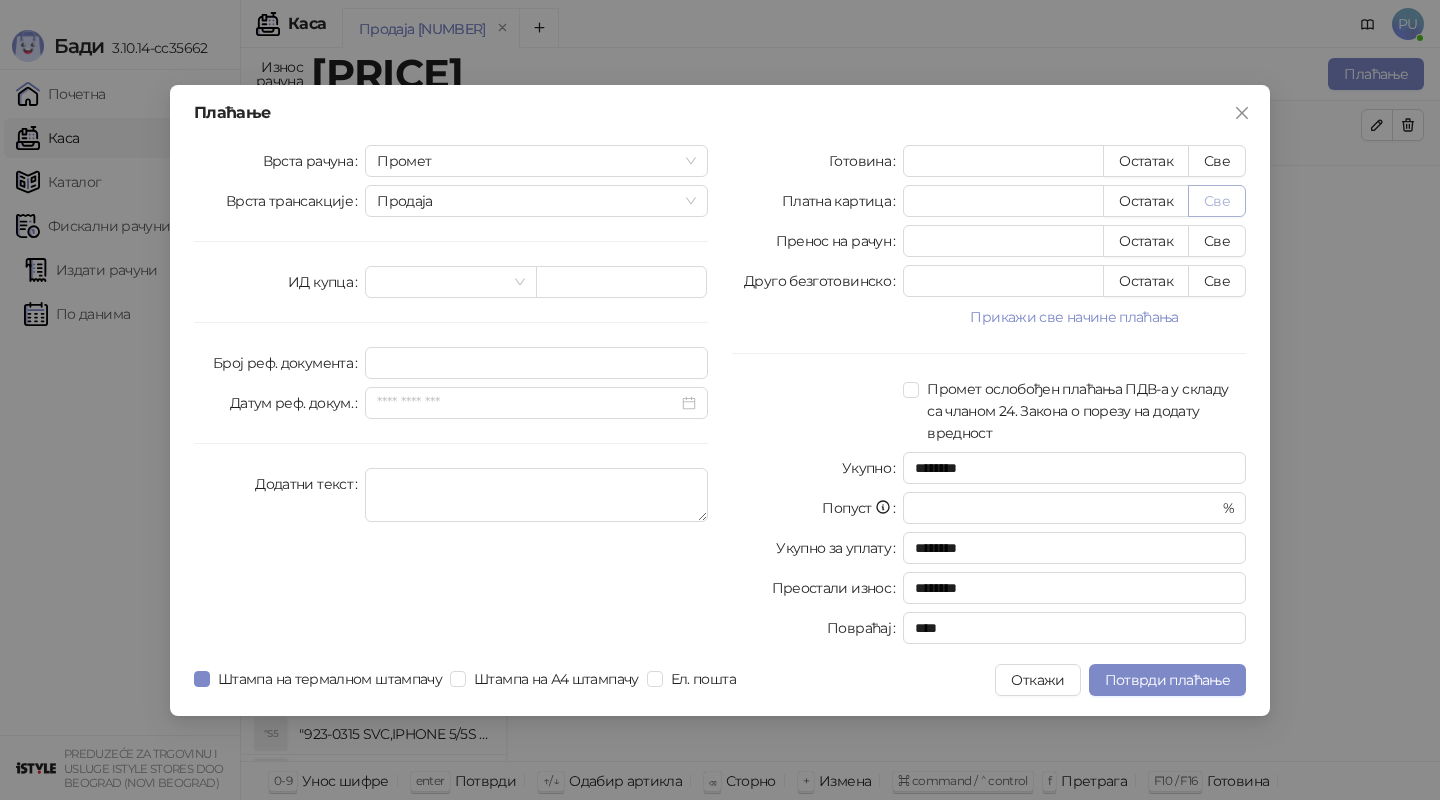 click on "Све" at bounding box center [1217, 201] 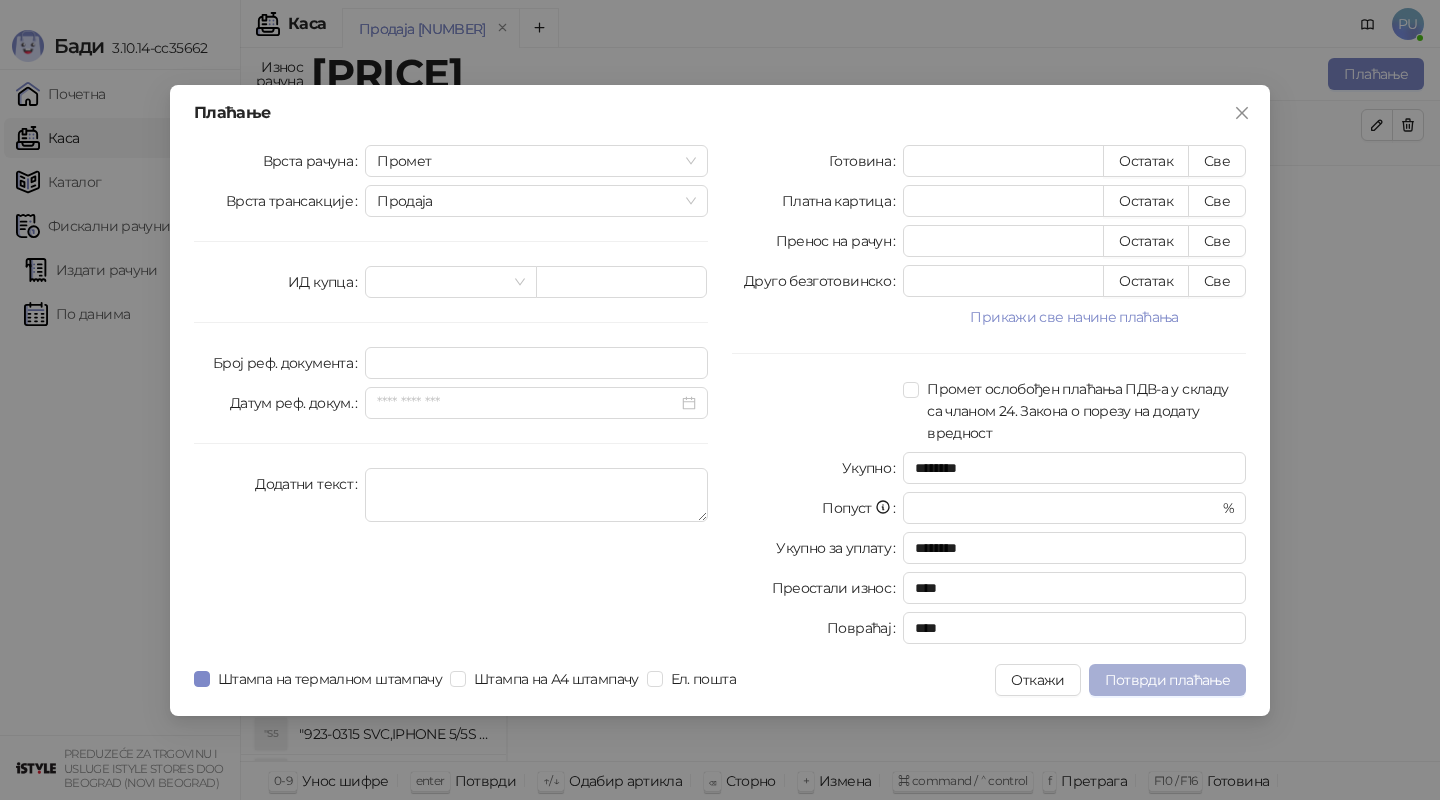 click on "Потврди плаћање" at bounding box center [1167, 680] 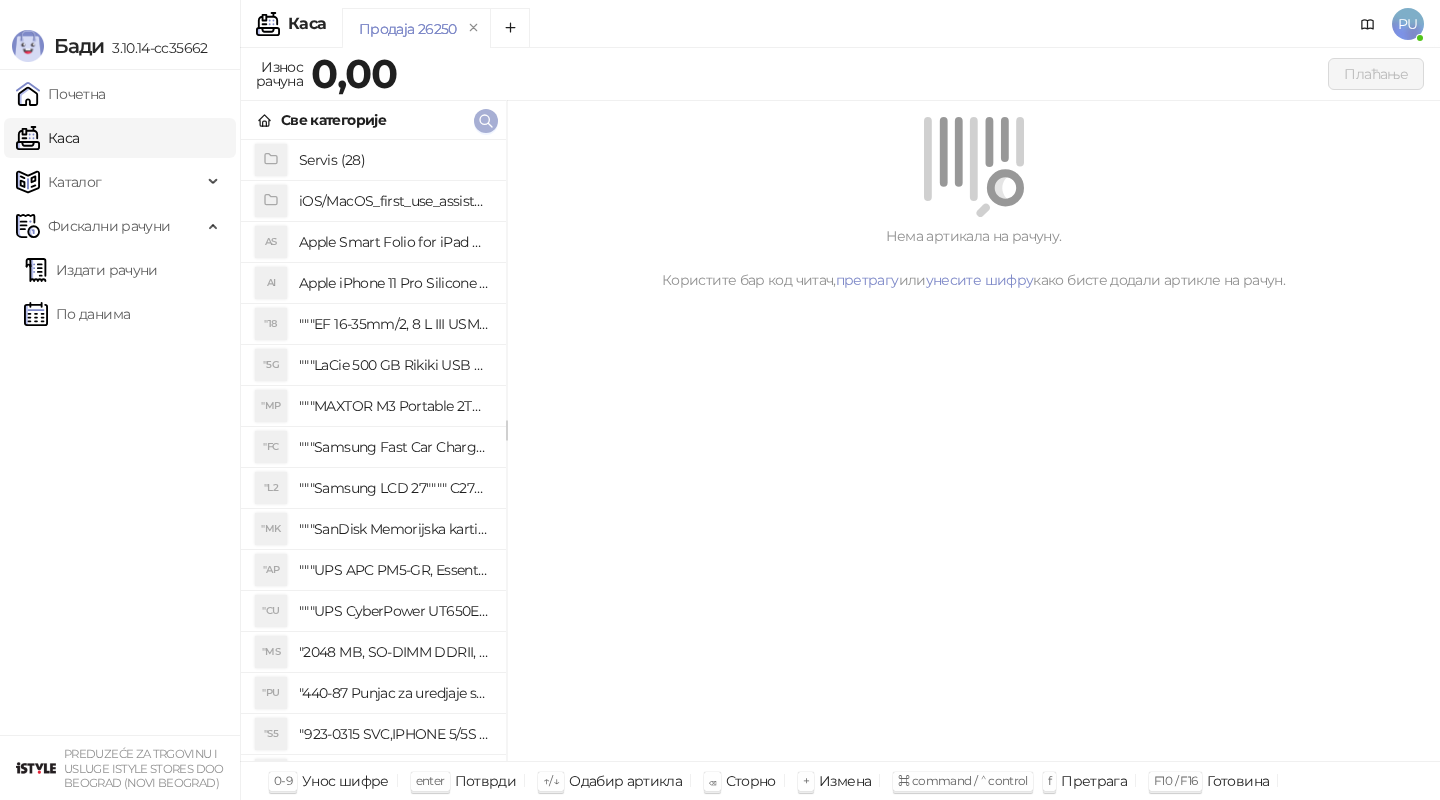 click at bounding box center [486, 121] 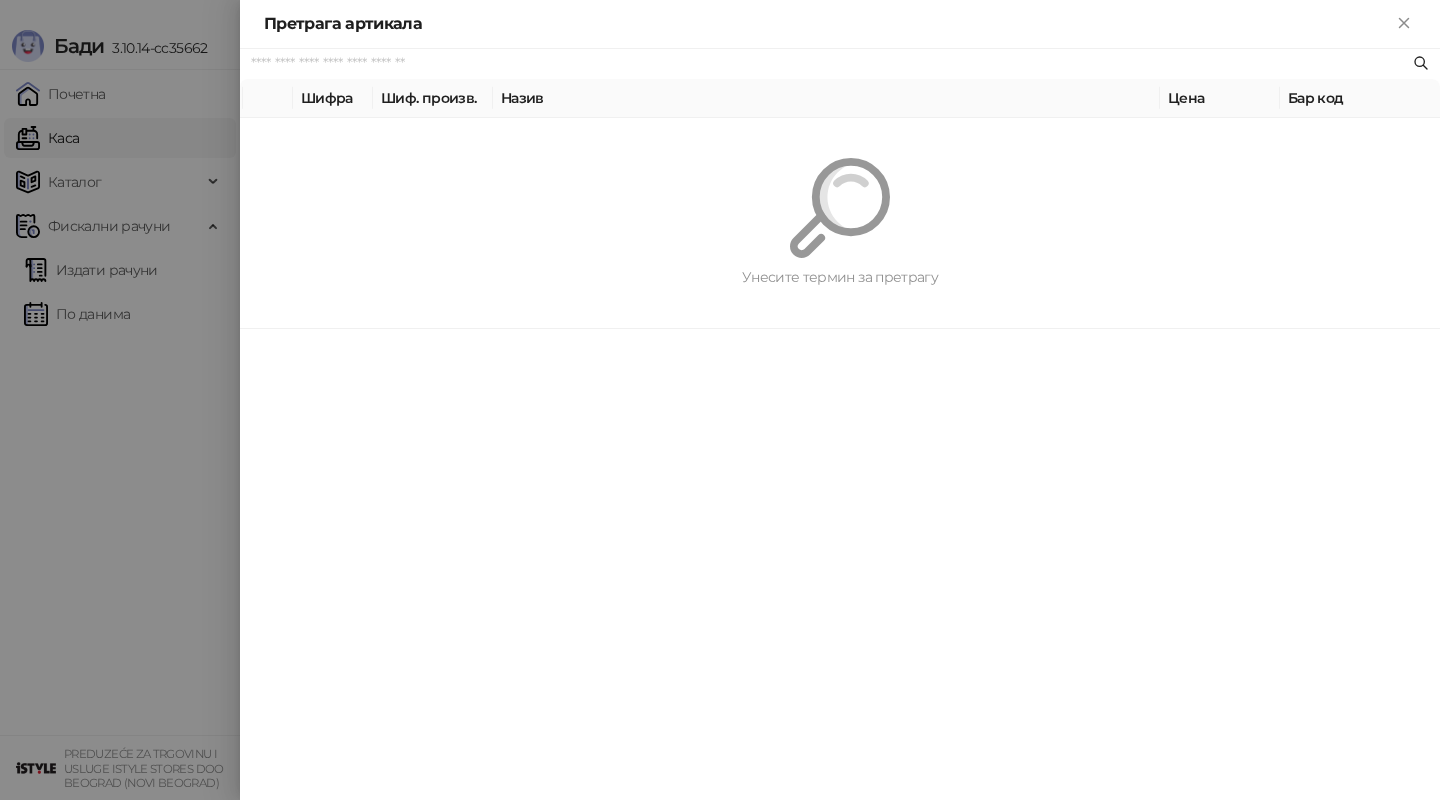 paste on "*********" 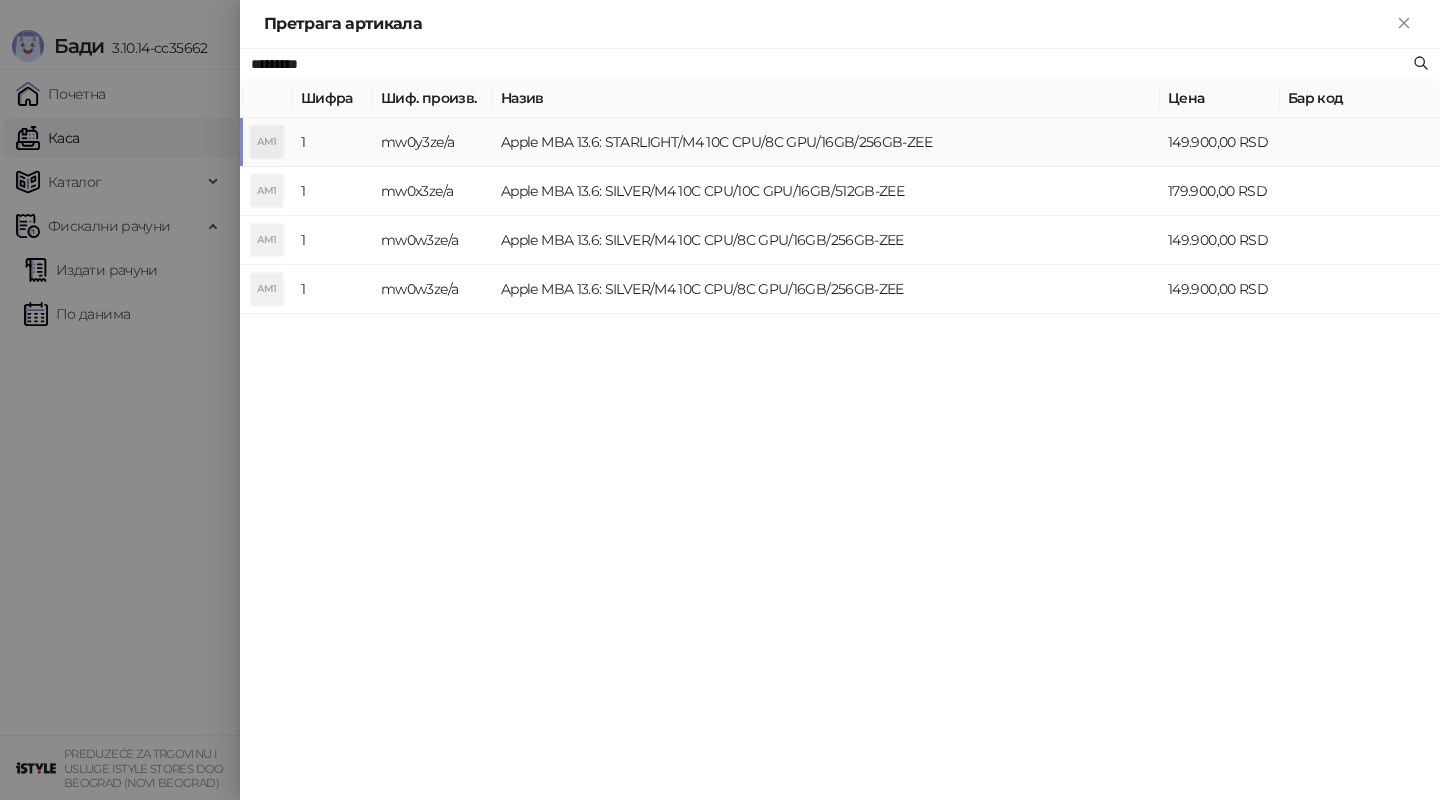 type on "*********" 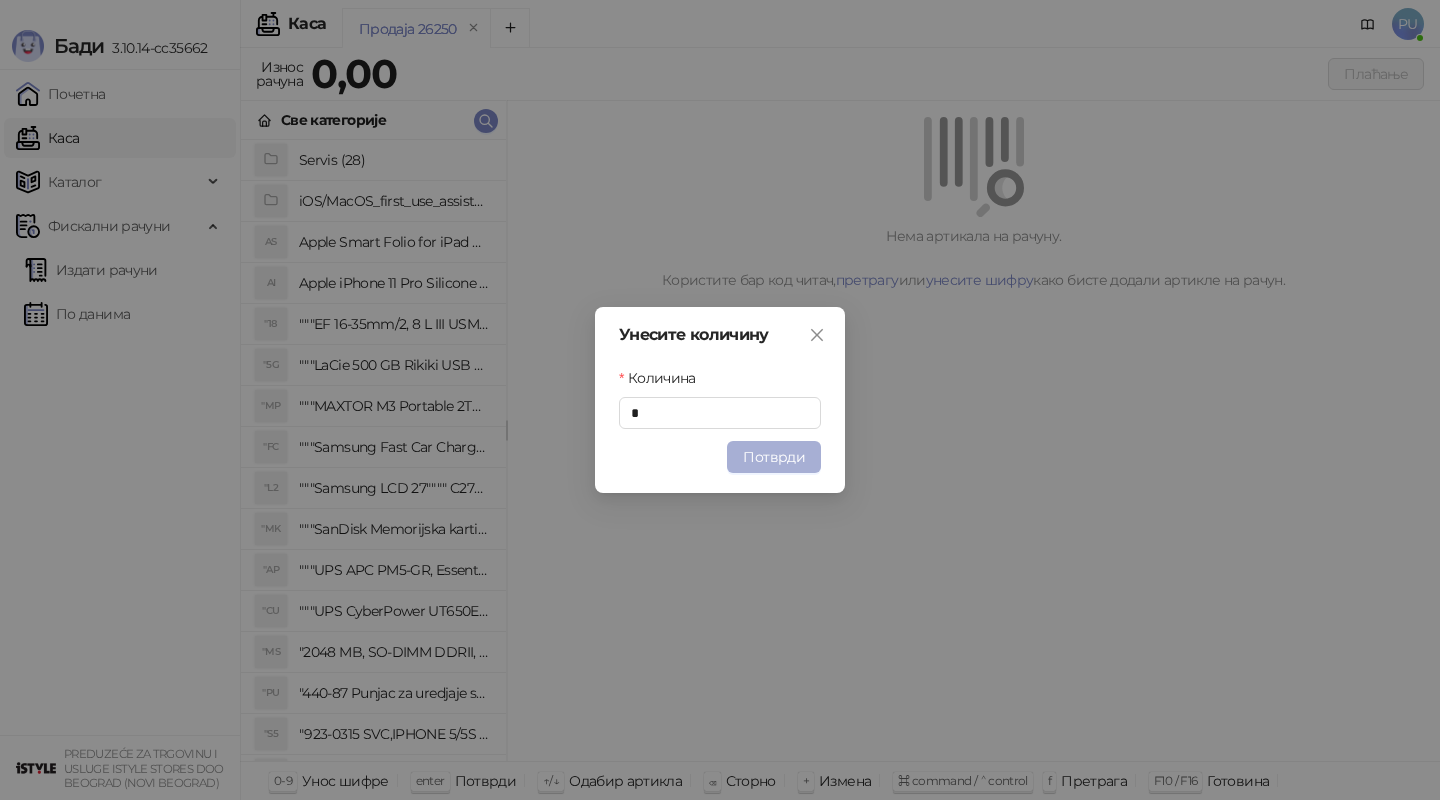 click on "Потврди" at bounding box center (774, 457) 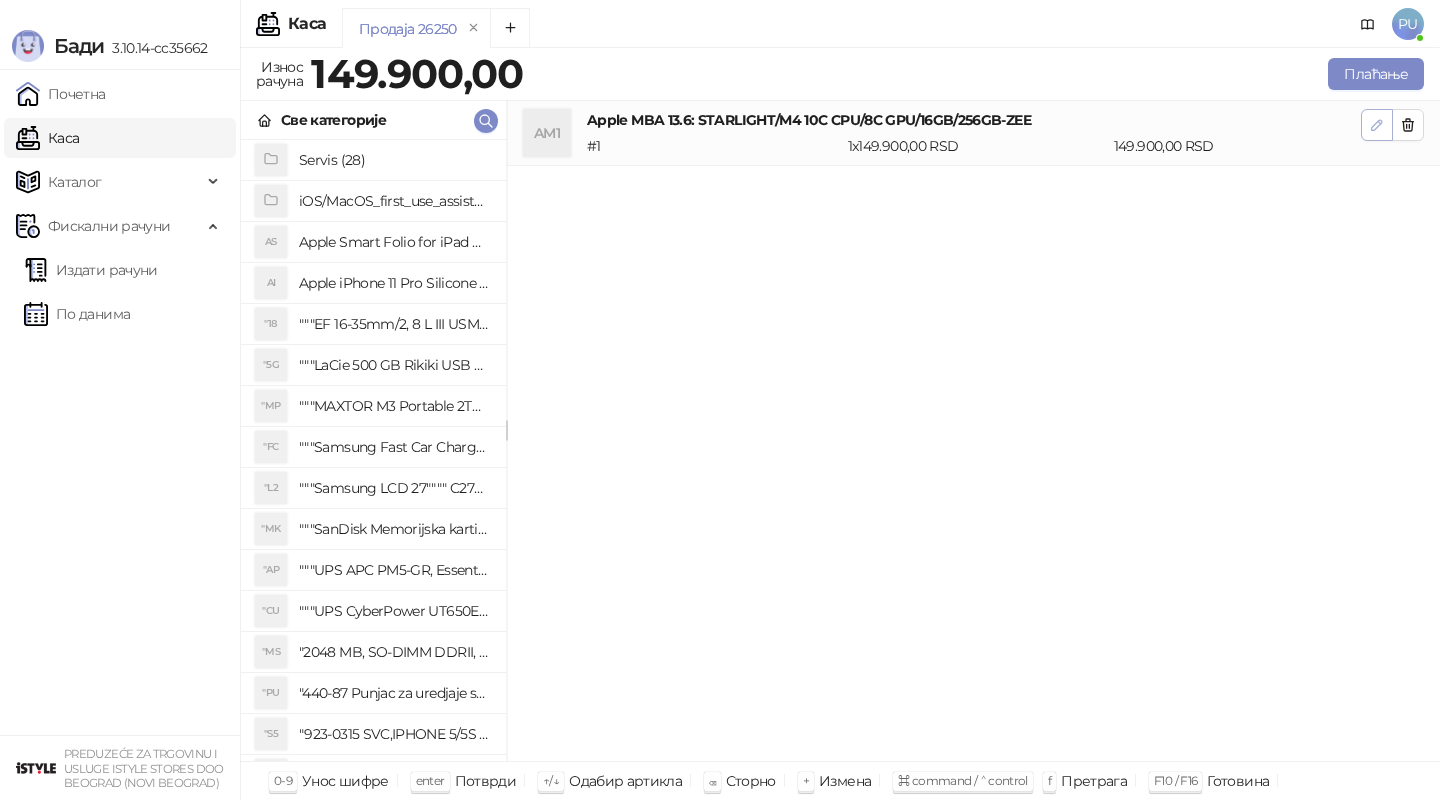 click 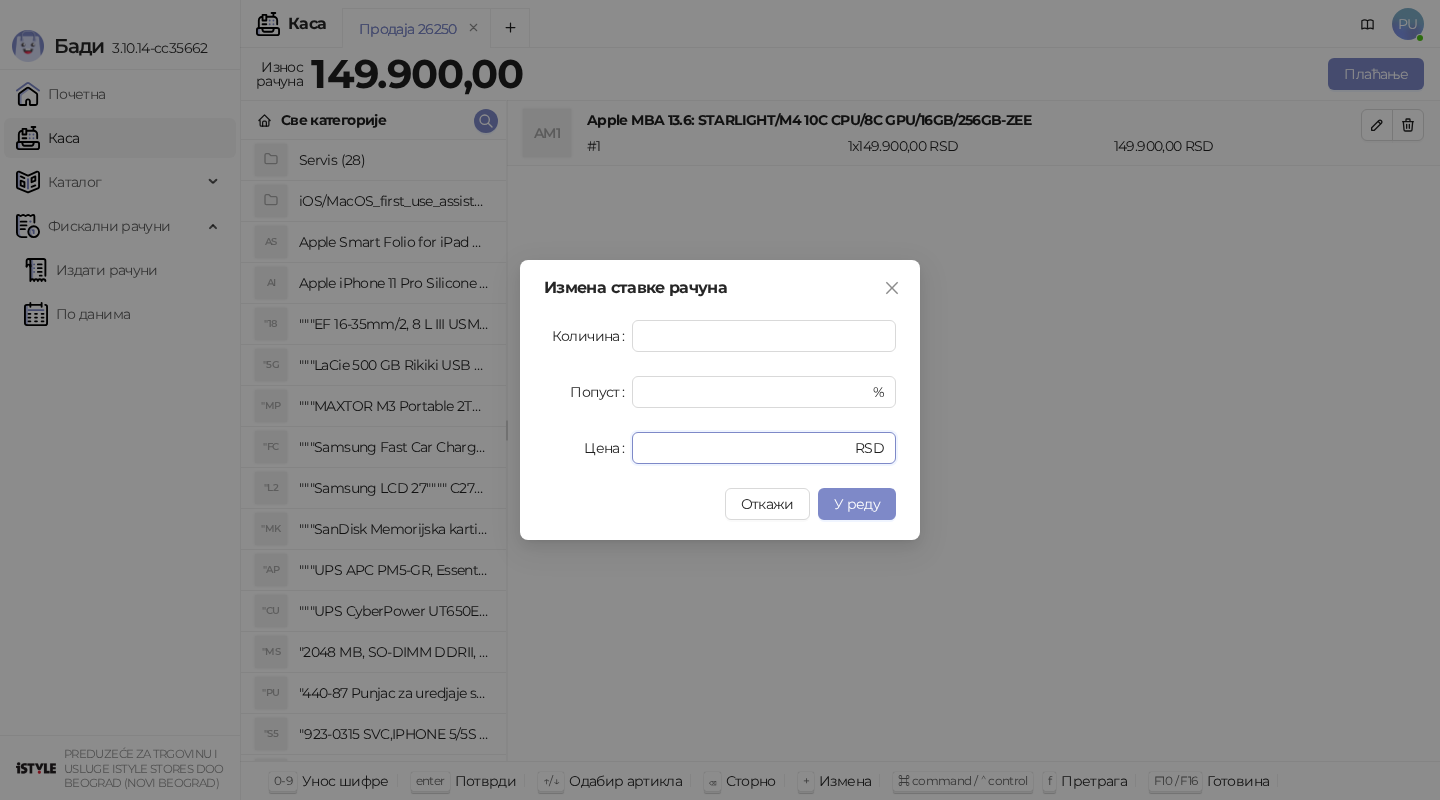 drag, startPoint x: 713, startPoint y: 451, endPoint x: 535, endPoint y: 443, distance: 178.17969 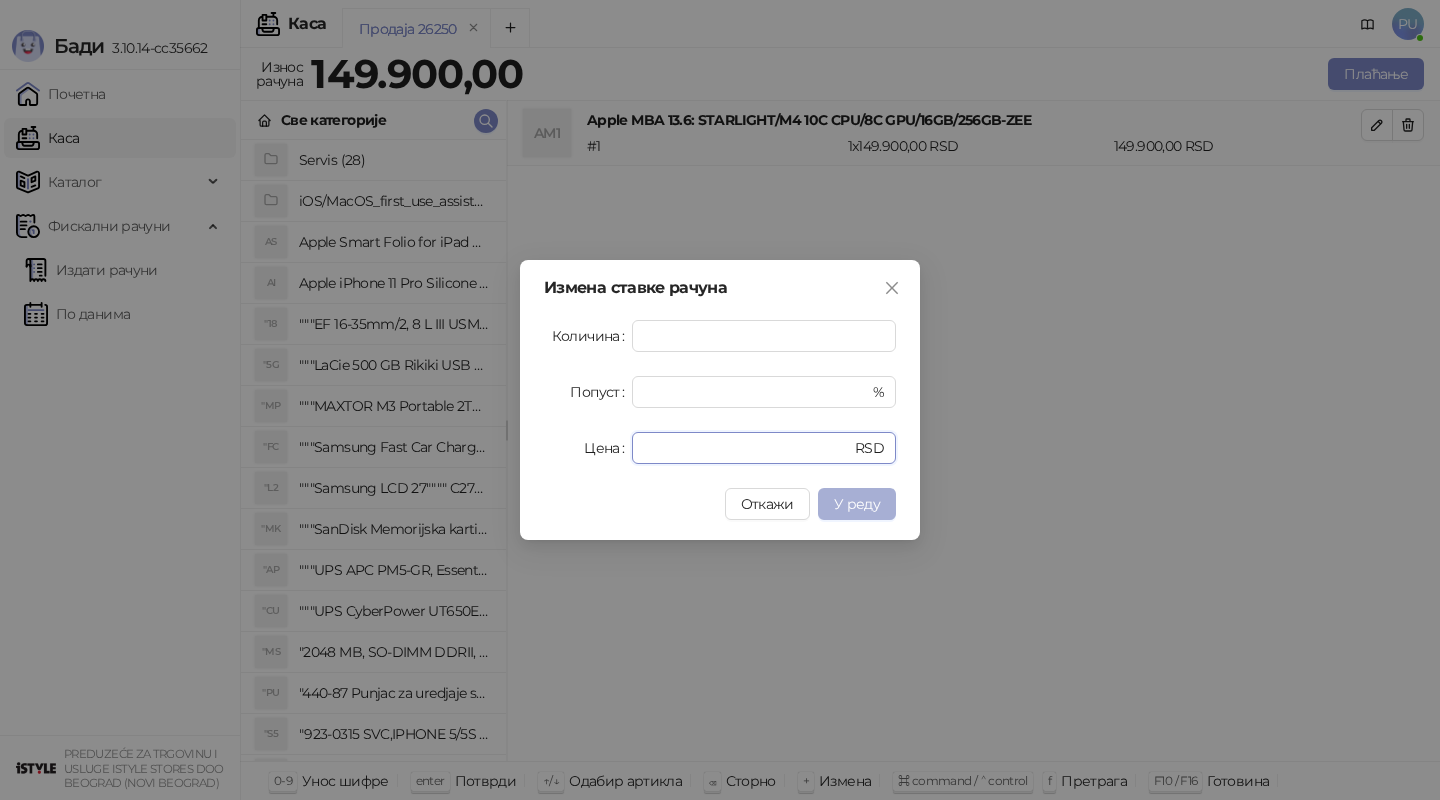 type on "******" 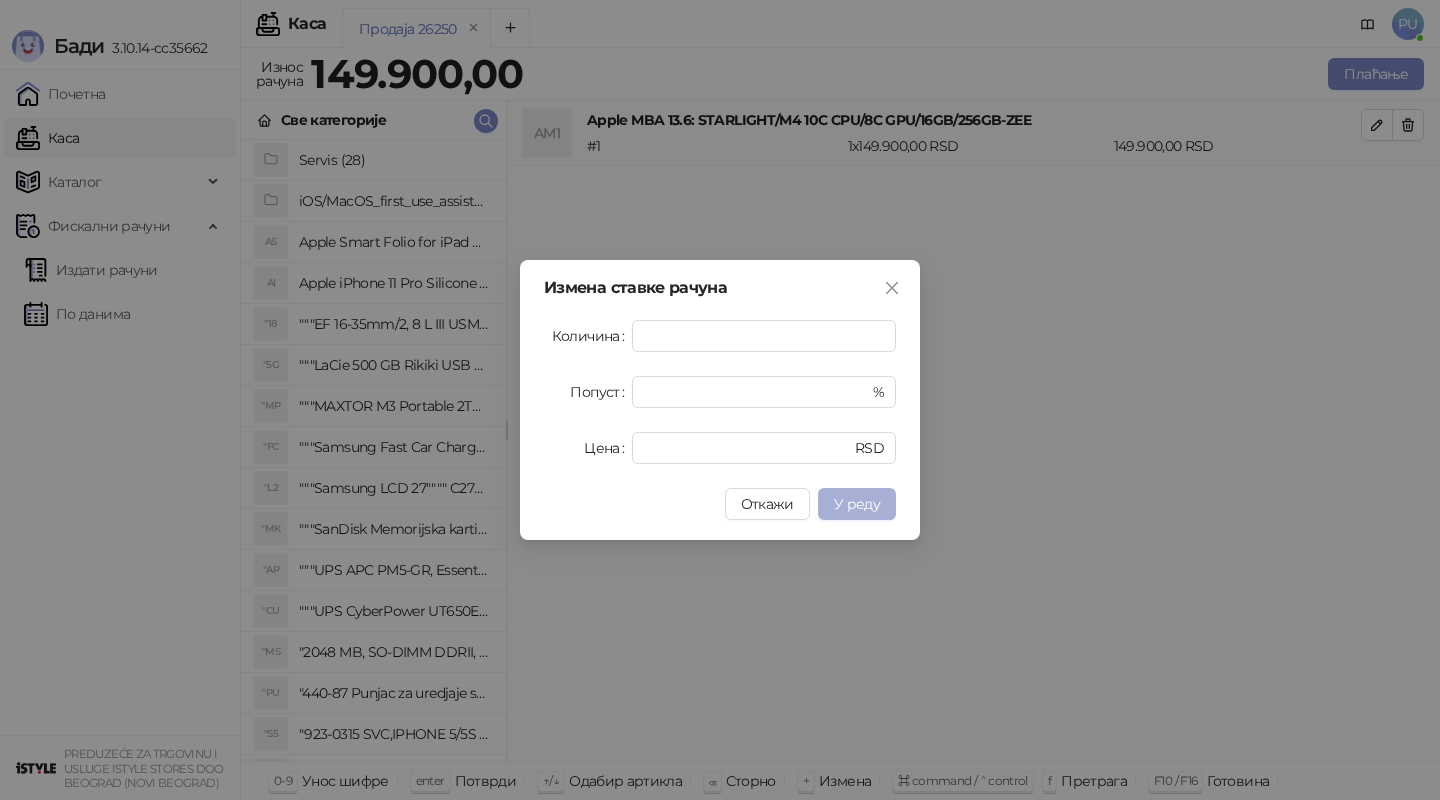 click on "У реду" at bounding box center (857, 504) 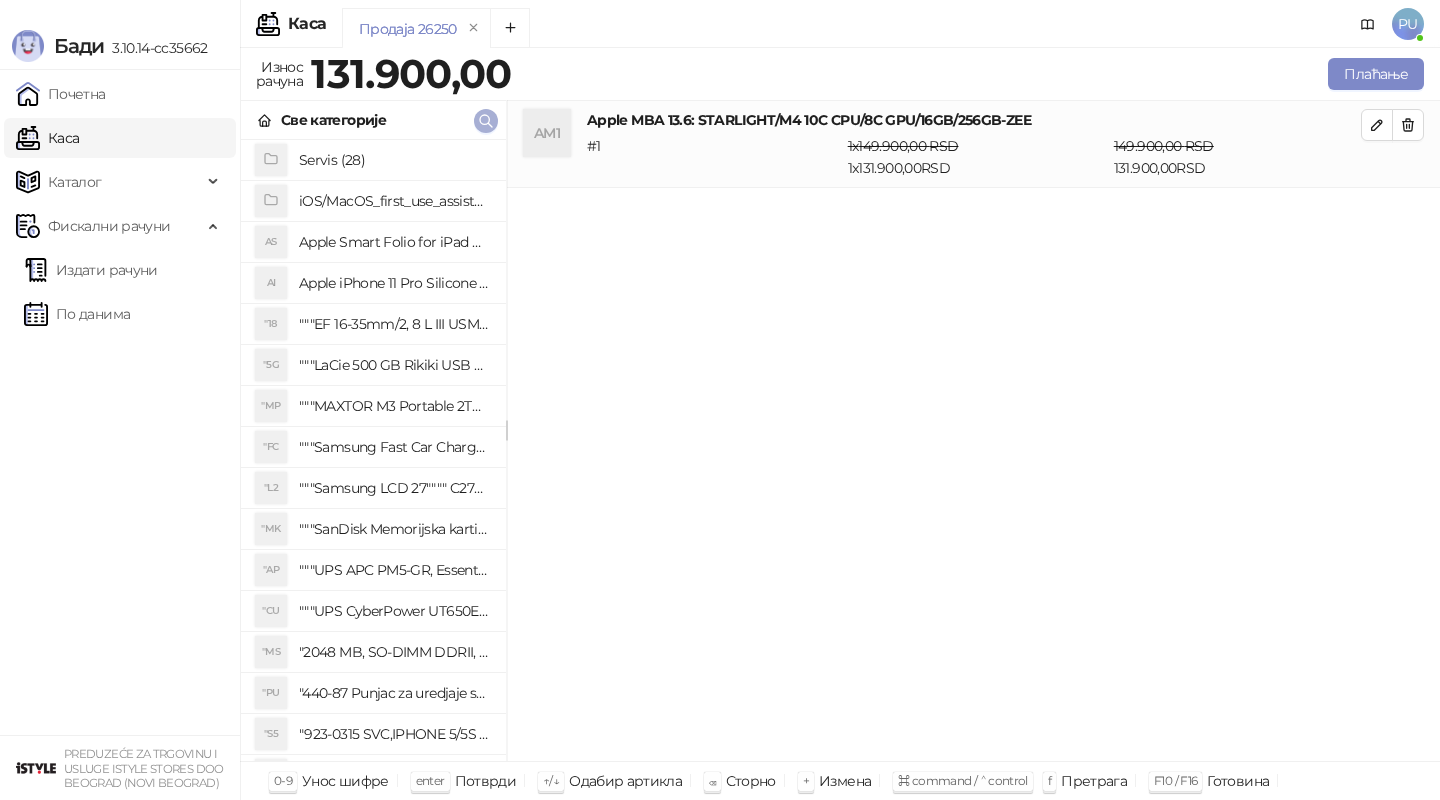 click 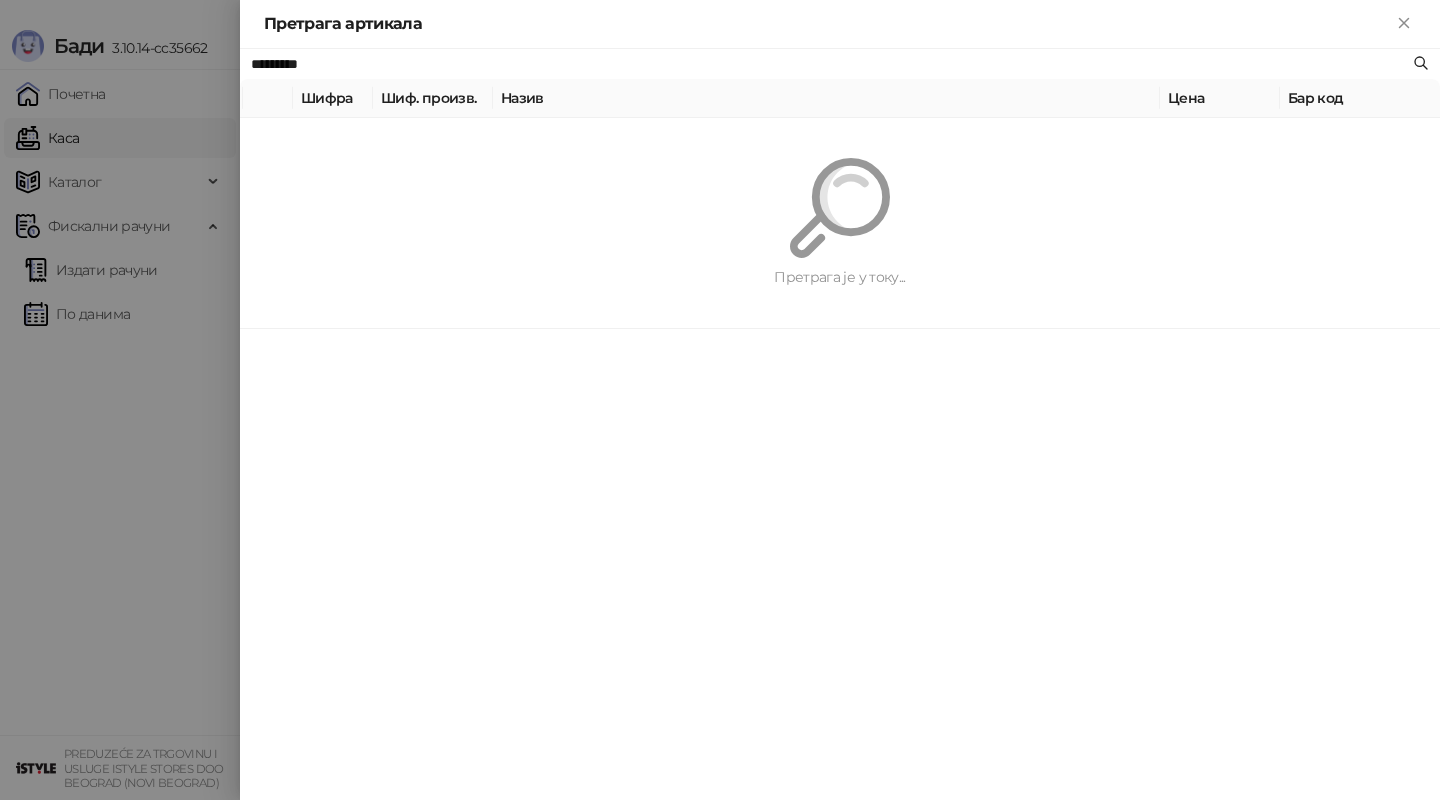 paste on "**" 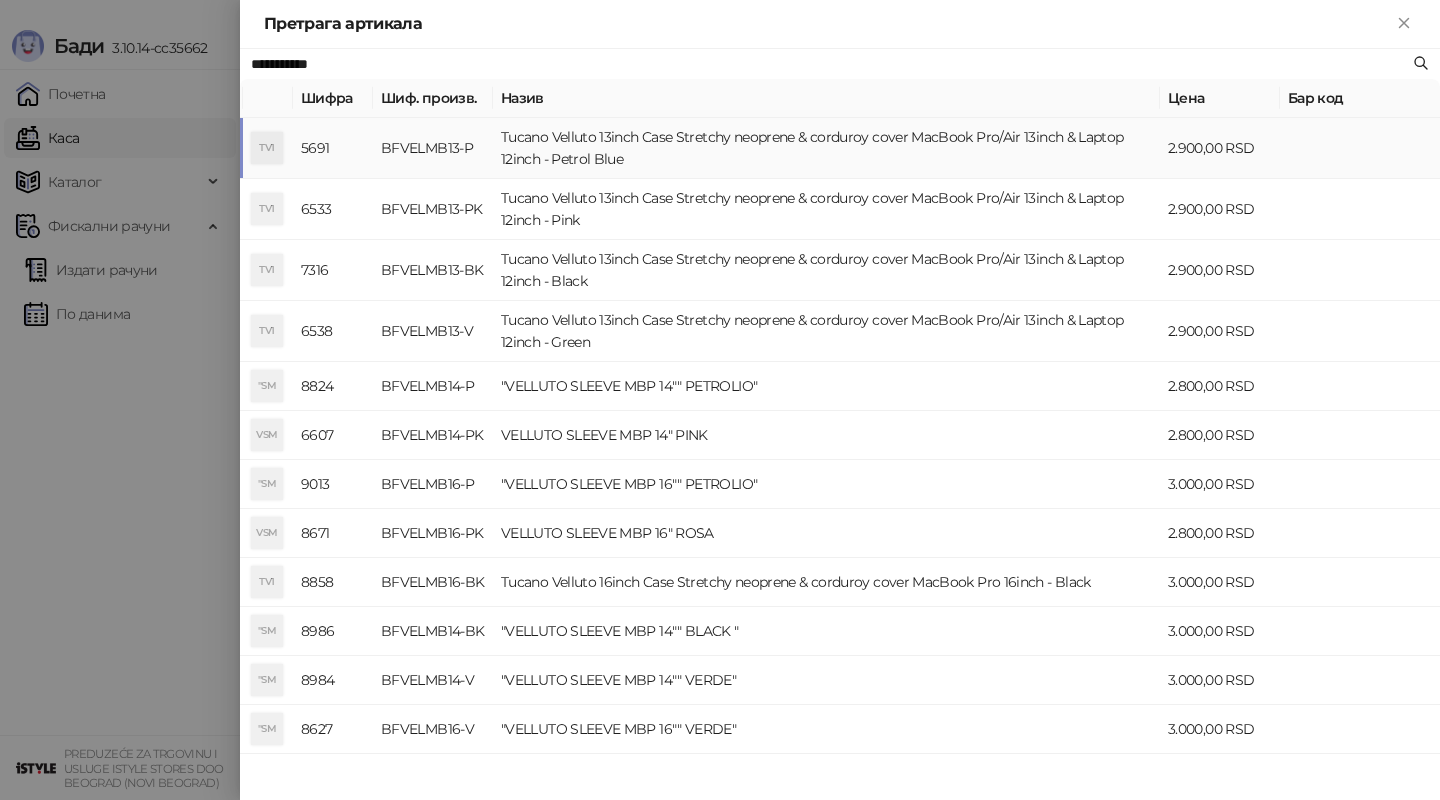 click on "Tucano Velluto 13inch Case Stretchy neoprene & corduroy cover MacBook Pro/Air 13inch & Laptop 12inch - Petrol Blue" at bounding box center (826, 148) 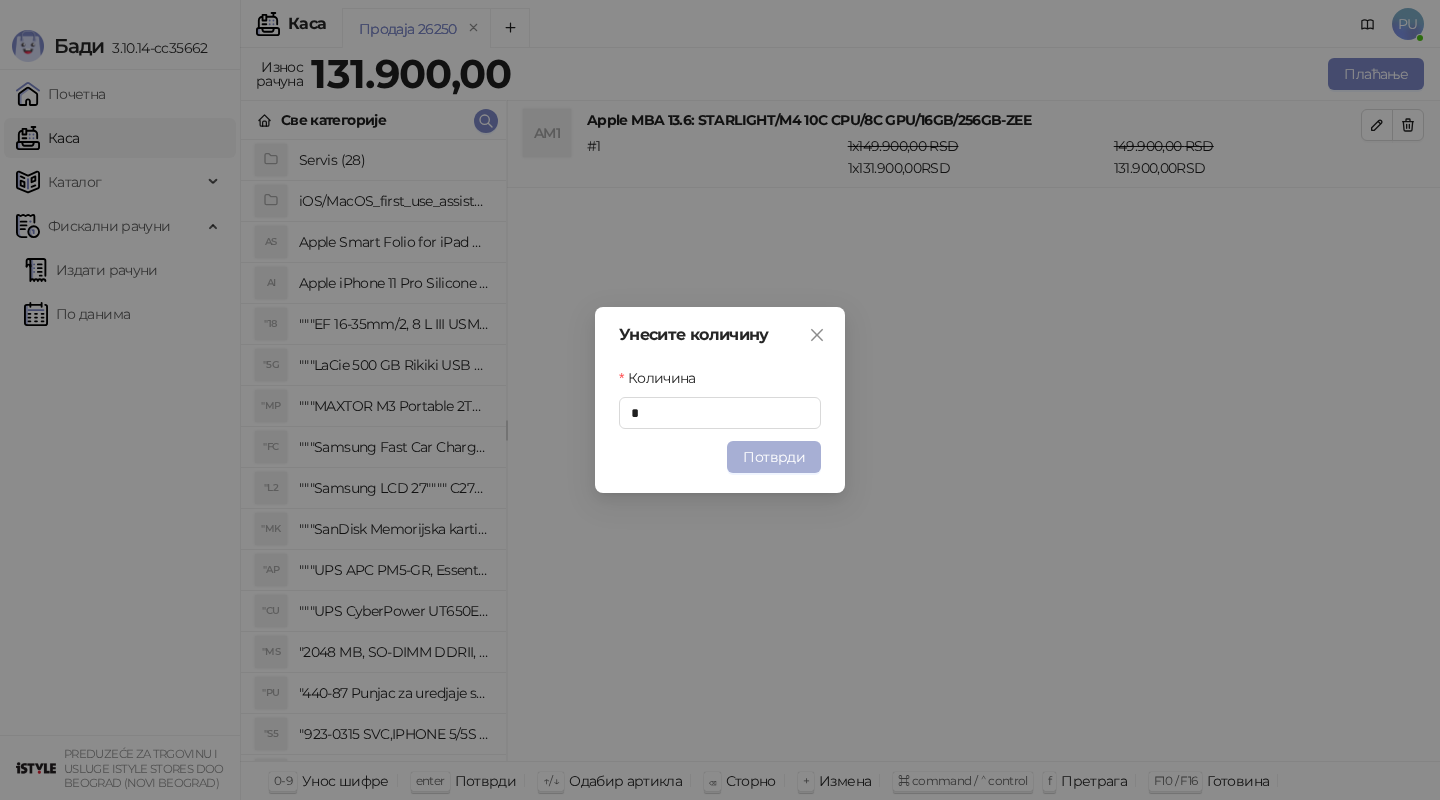 click on "Потврди" at bounding box center (774, 457) 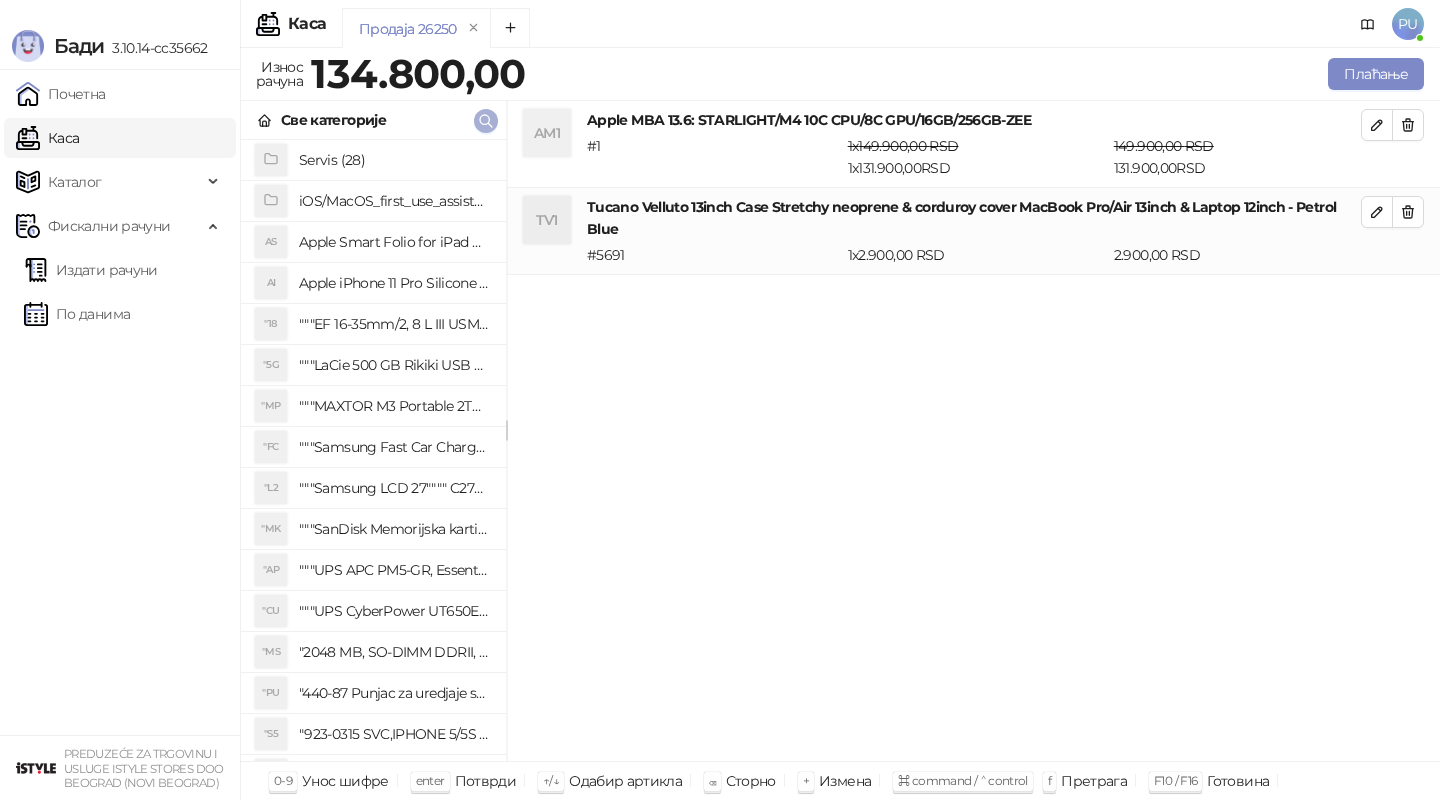 click at bounding box center [486, 121] 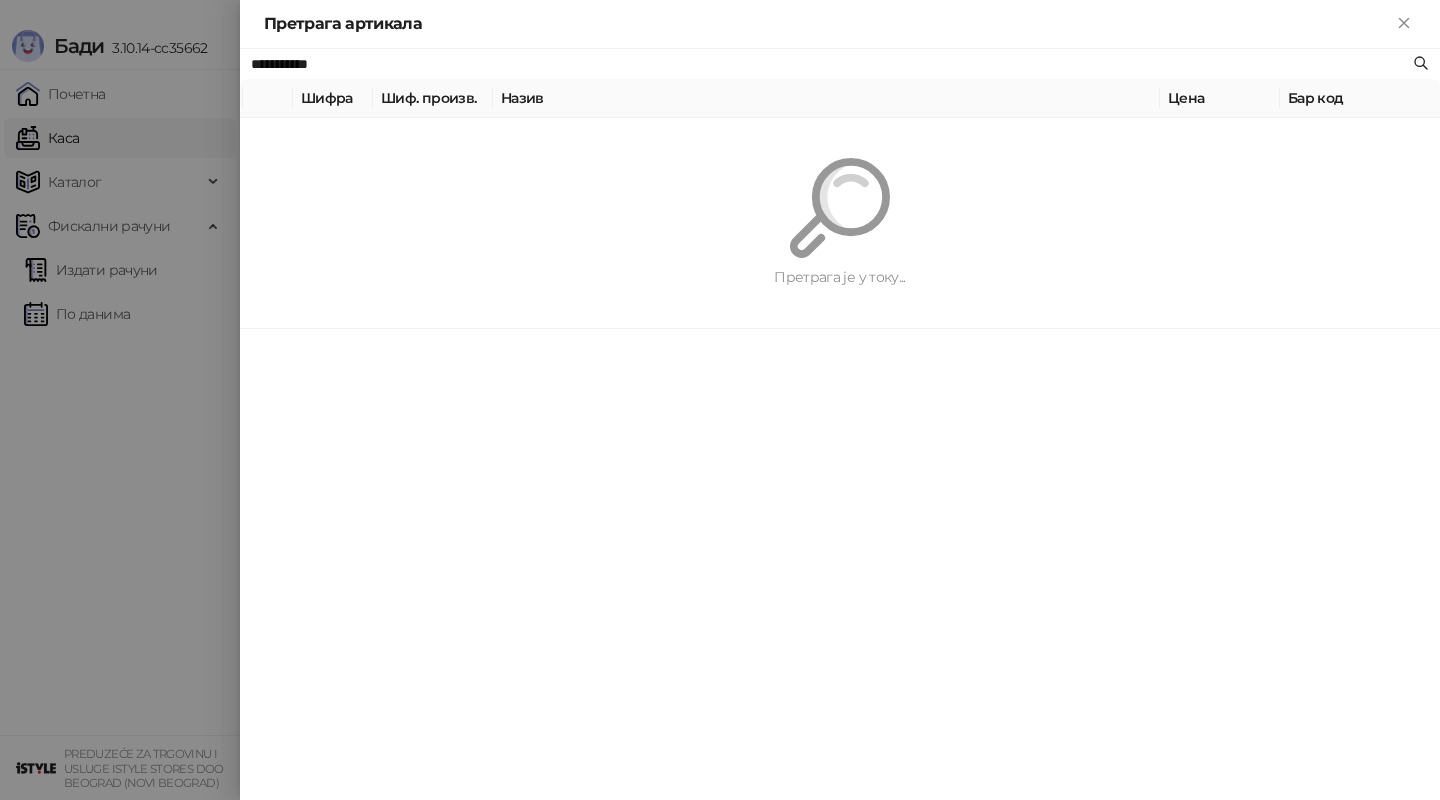 paste on "**********" 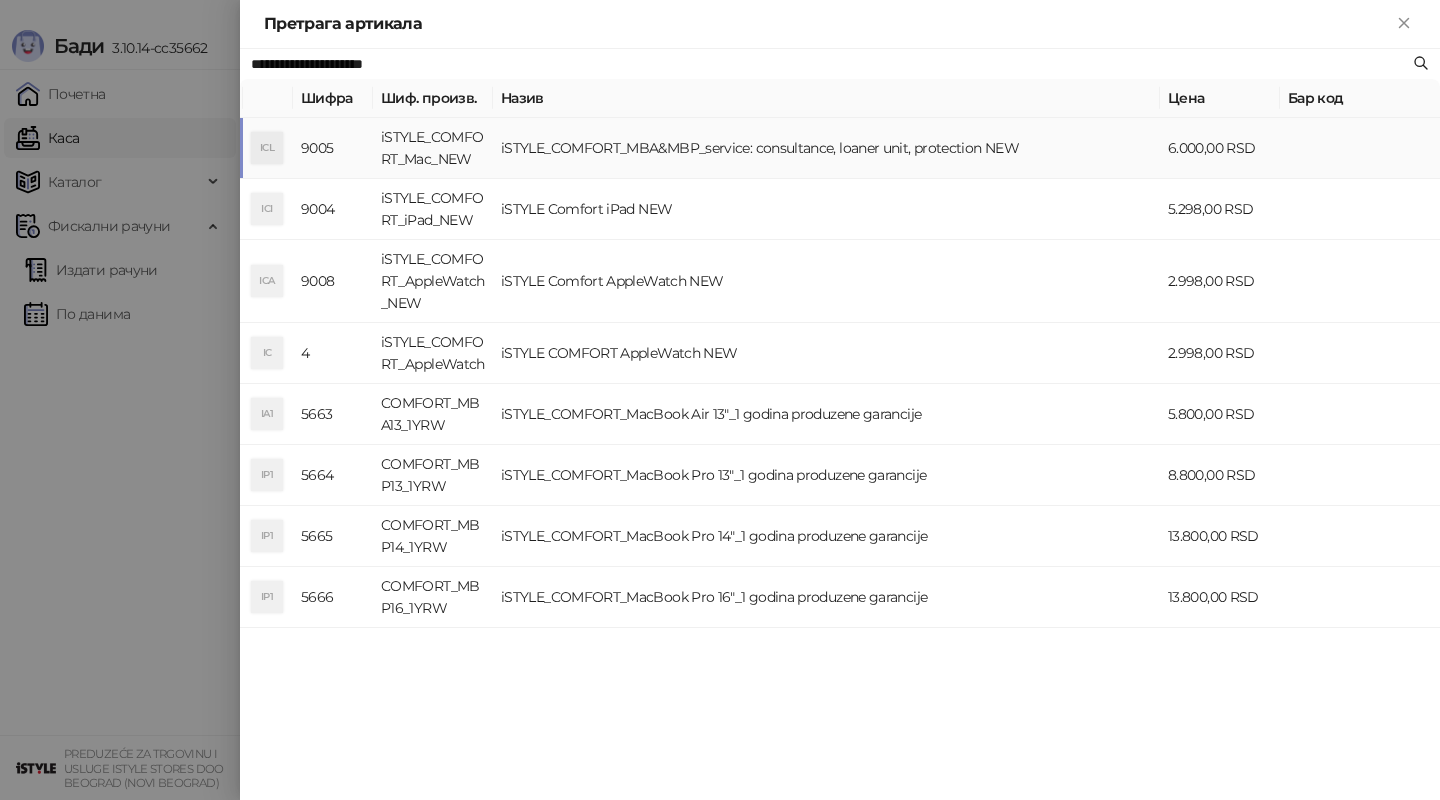 click on "iSTYLE_COMFORT_MBA&MBP_service: consultance, loaner unit, protection NEW" at bounding box center (826, 148) 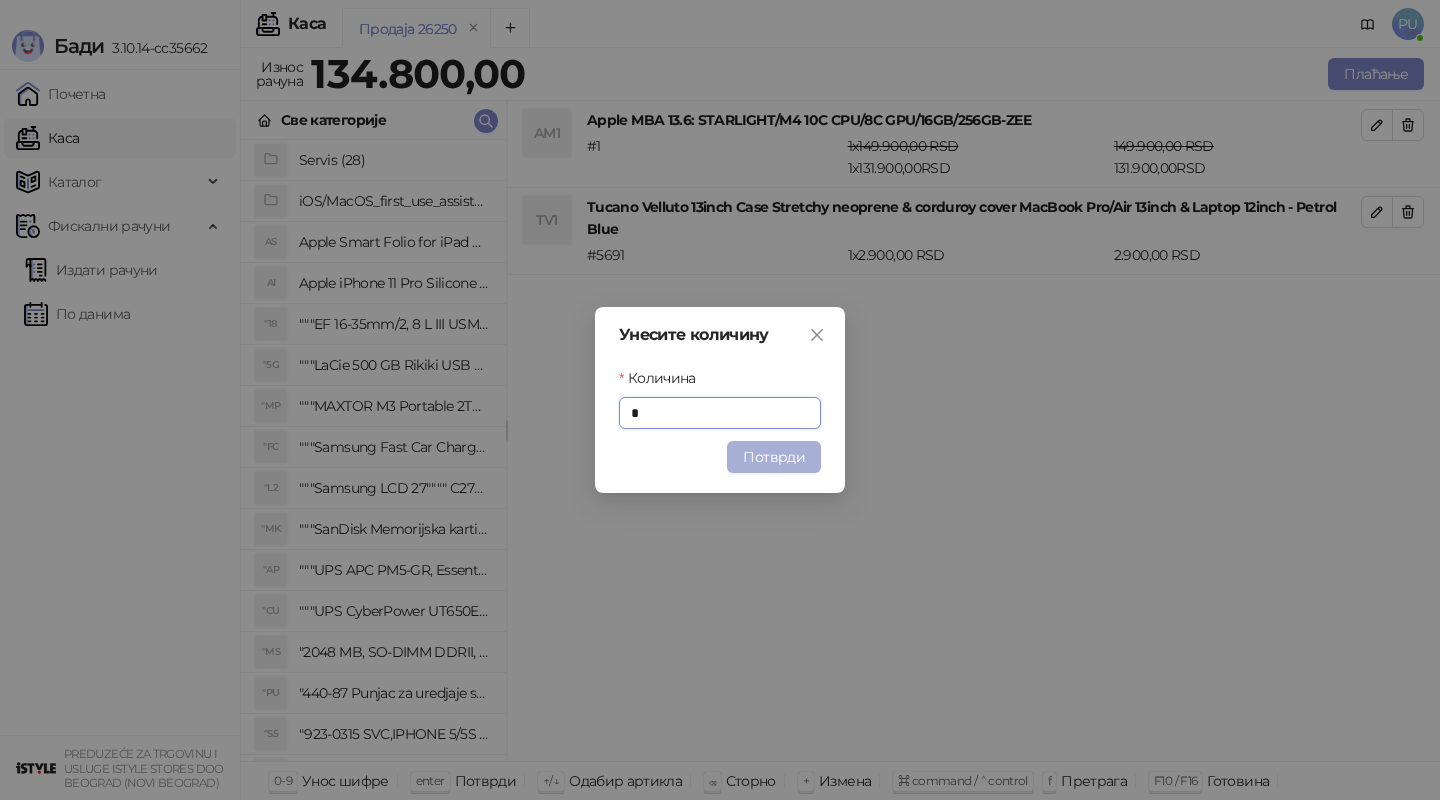 click on "Потврди" at bounding box center [774, 457] 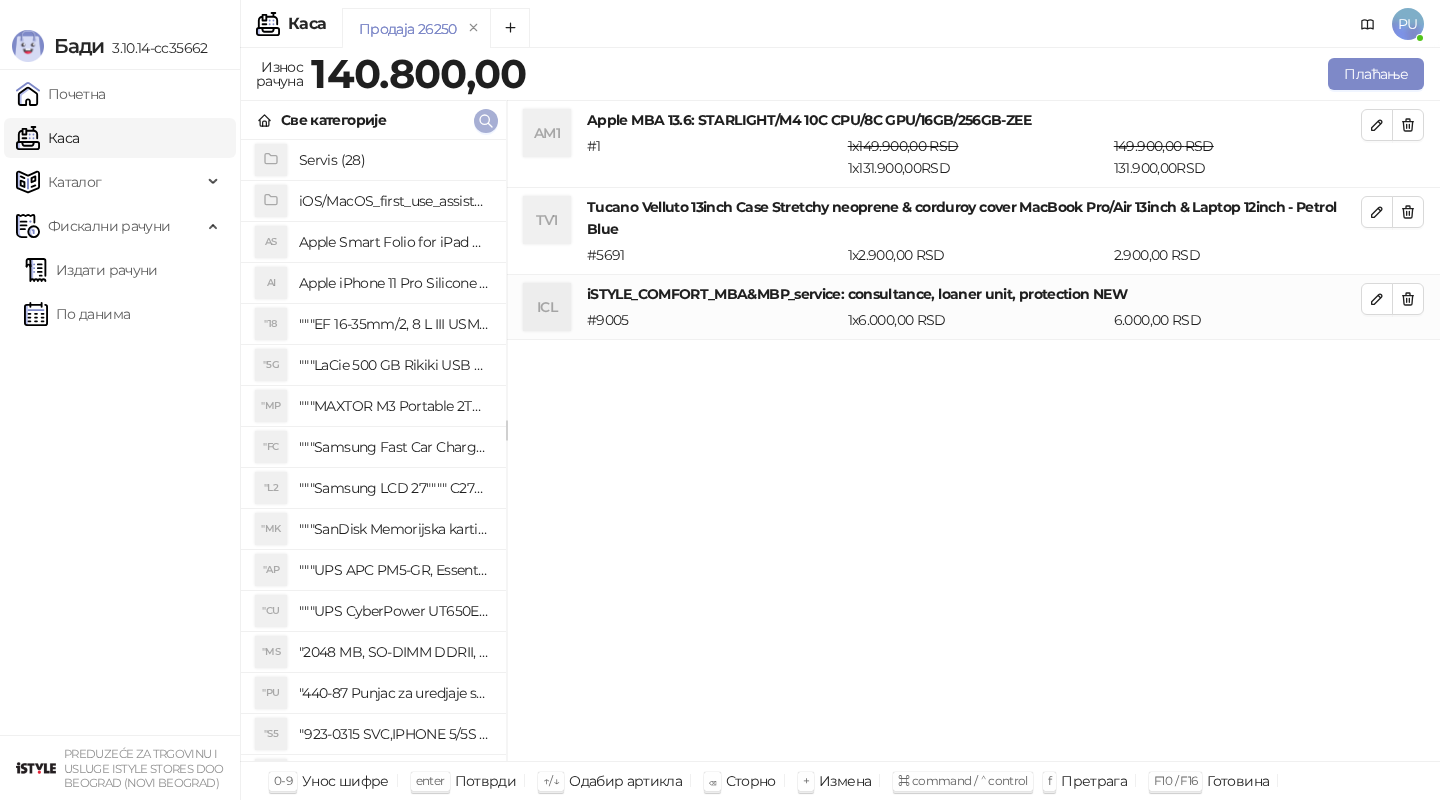 click 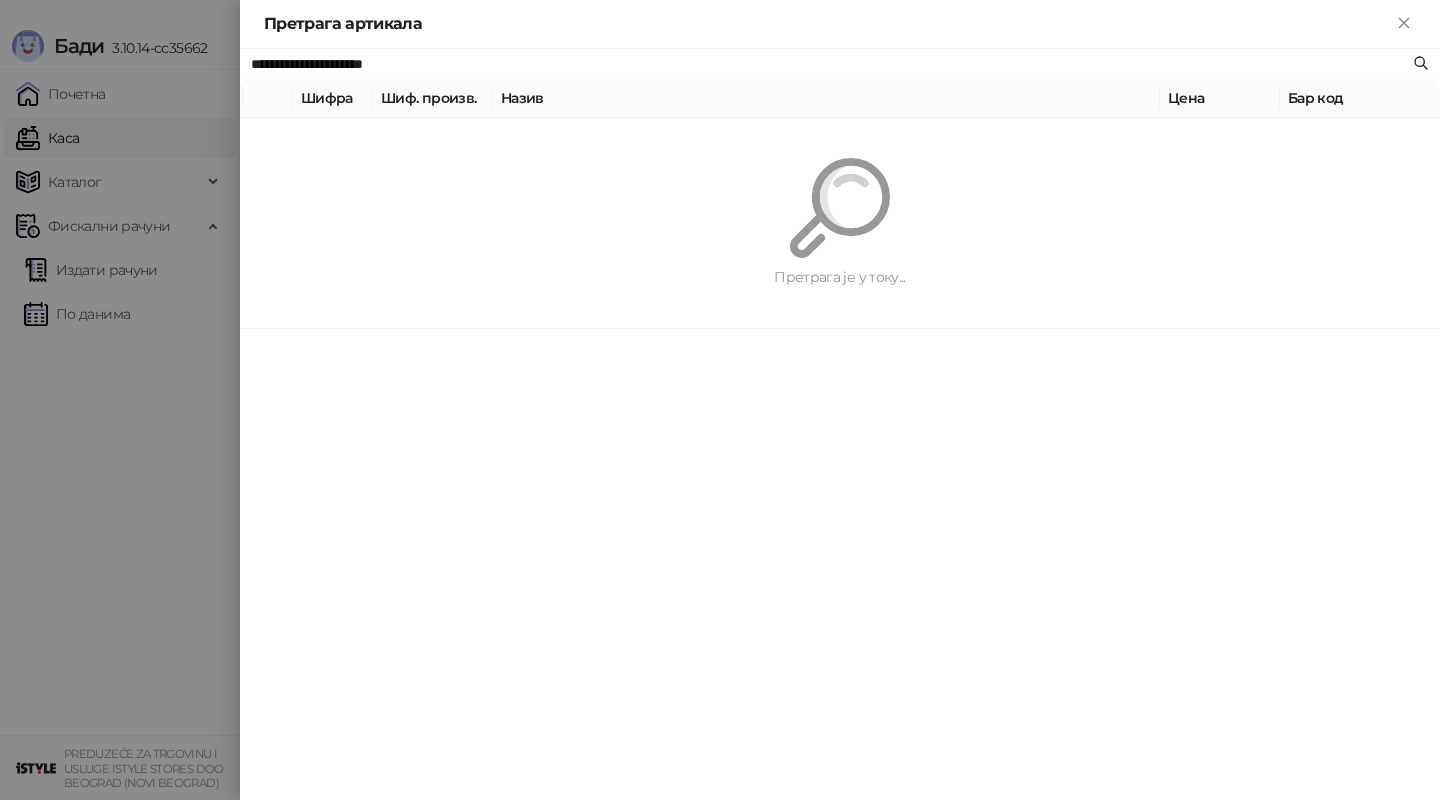 paste 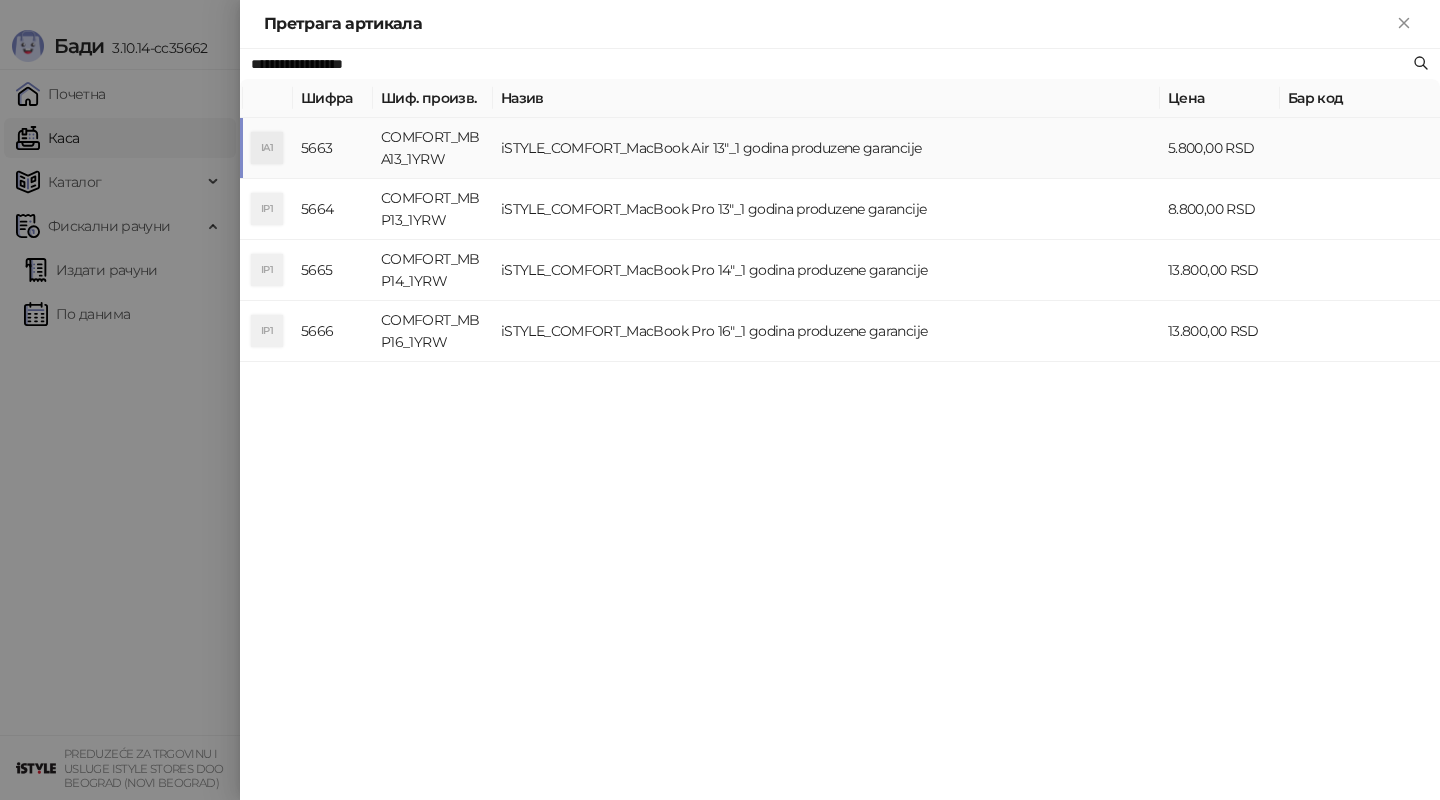 type on "**********" 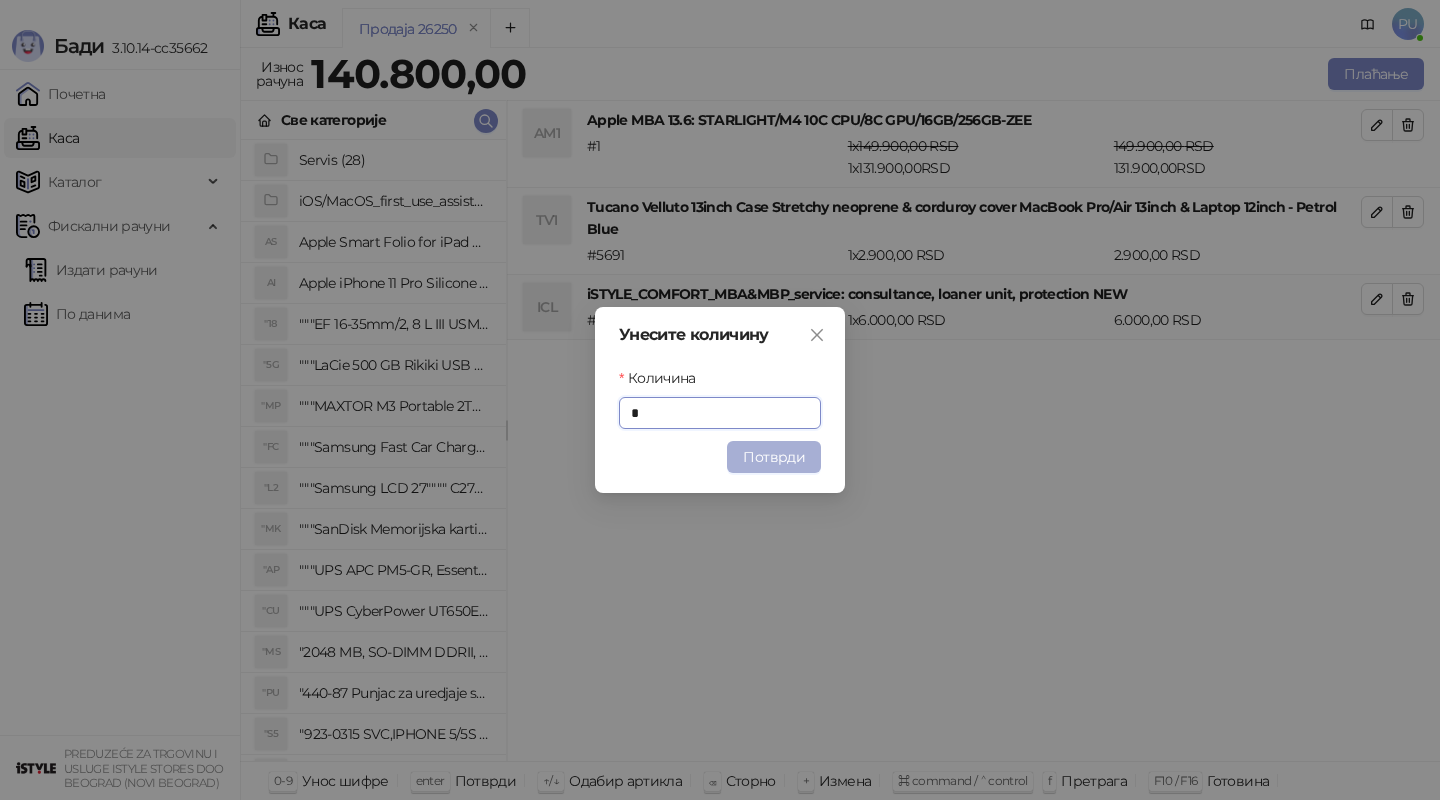 click on "Потврди" at bounding box center [774, 457] 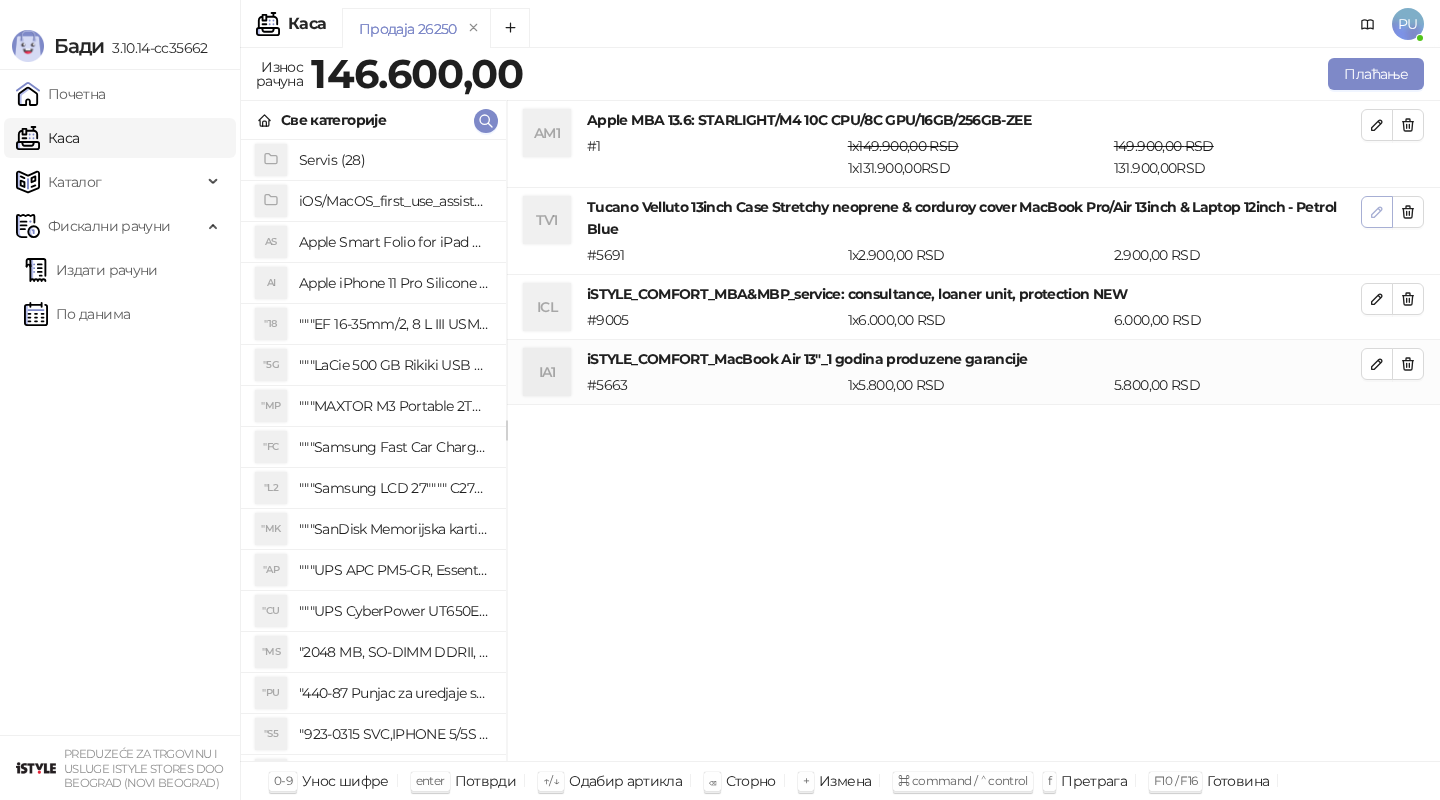 click 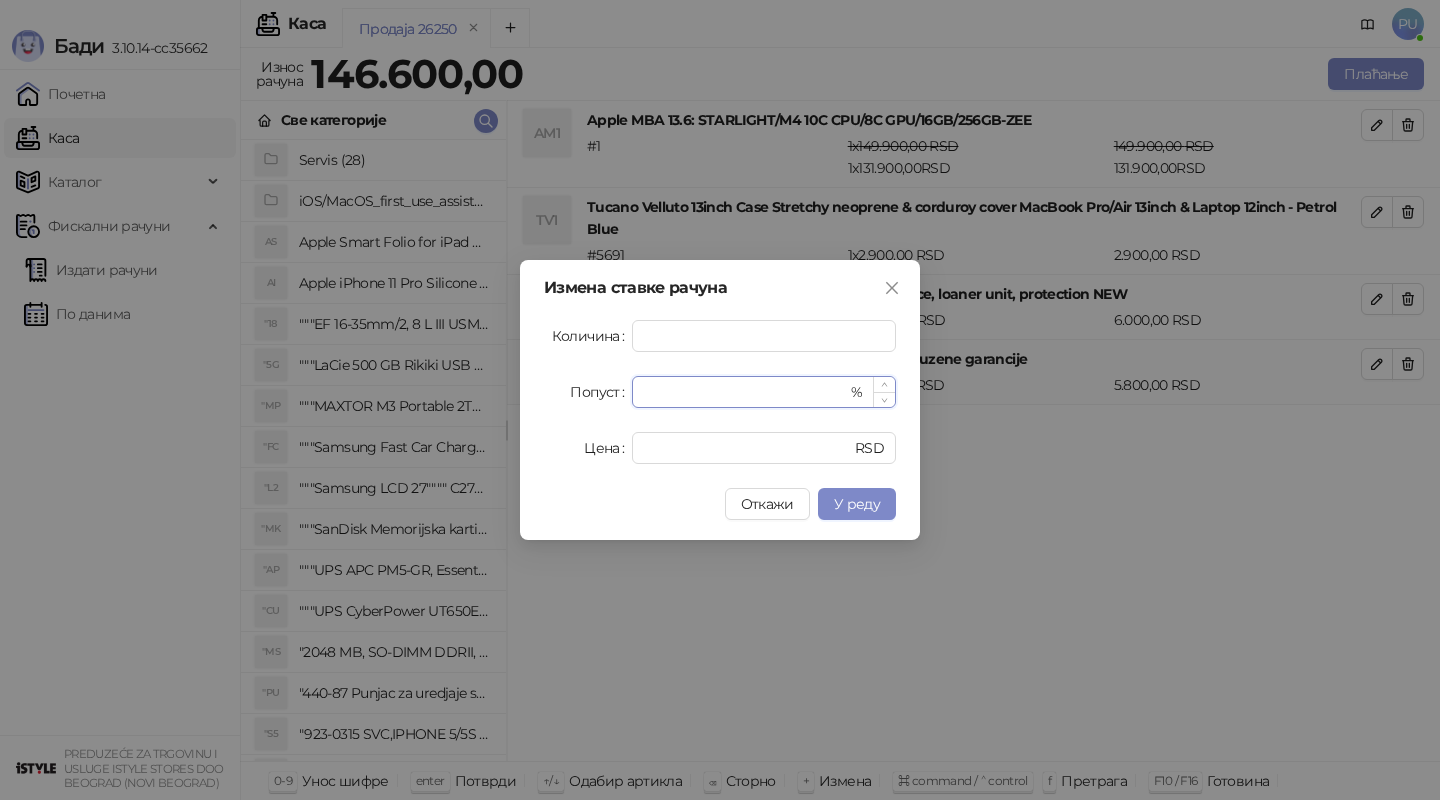 click on "*" at bounding box center (745, 392) 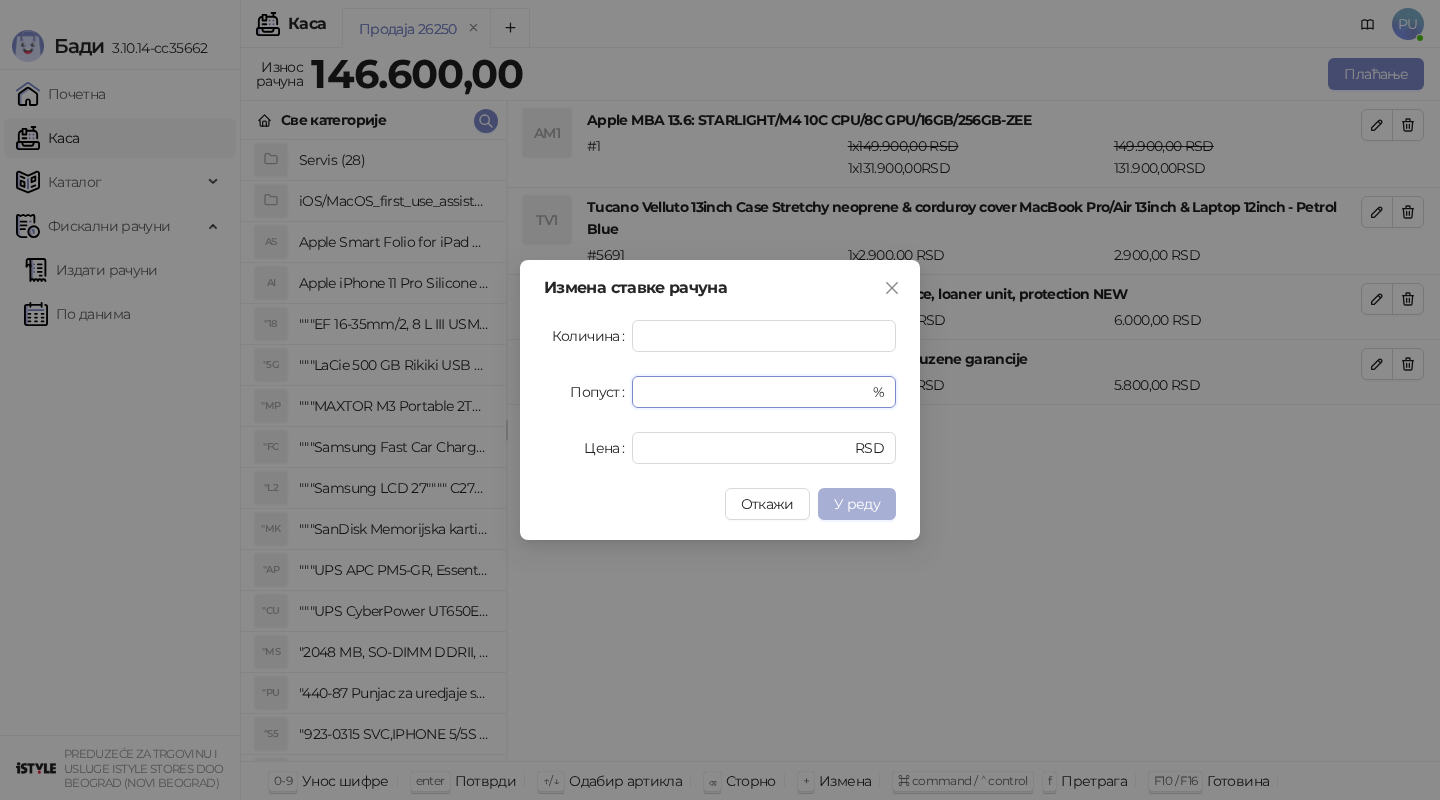 type on "*****" 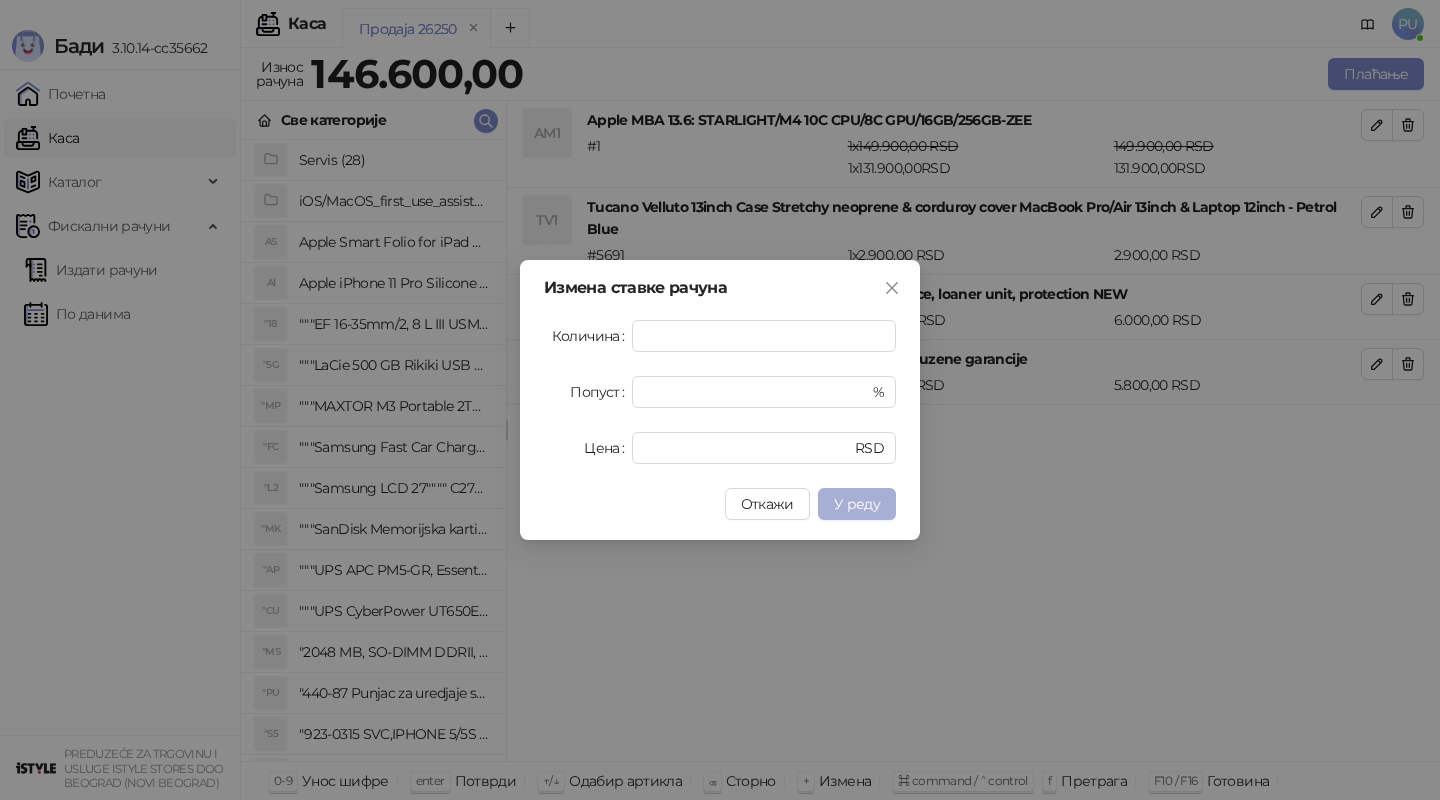 click on "У реду" at bounding box center (857, 504) 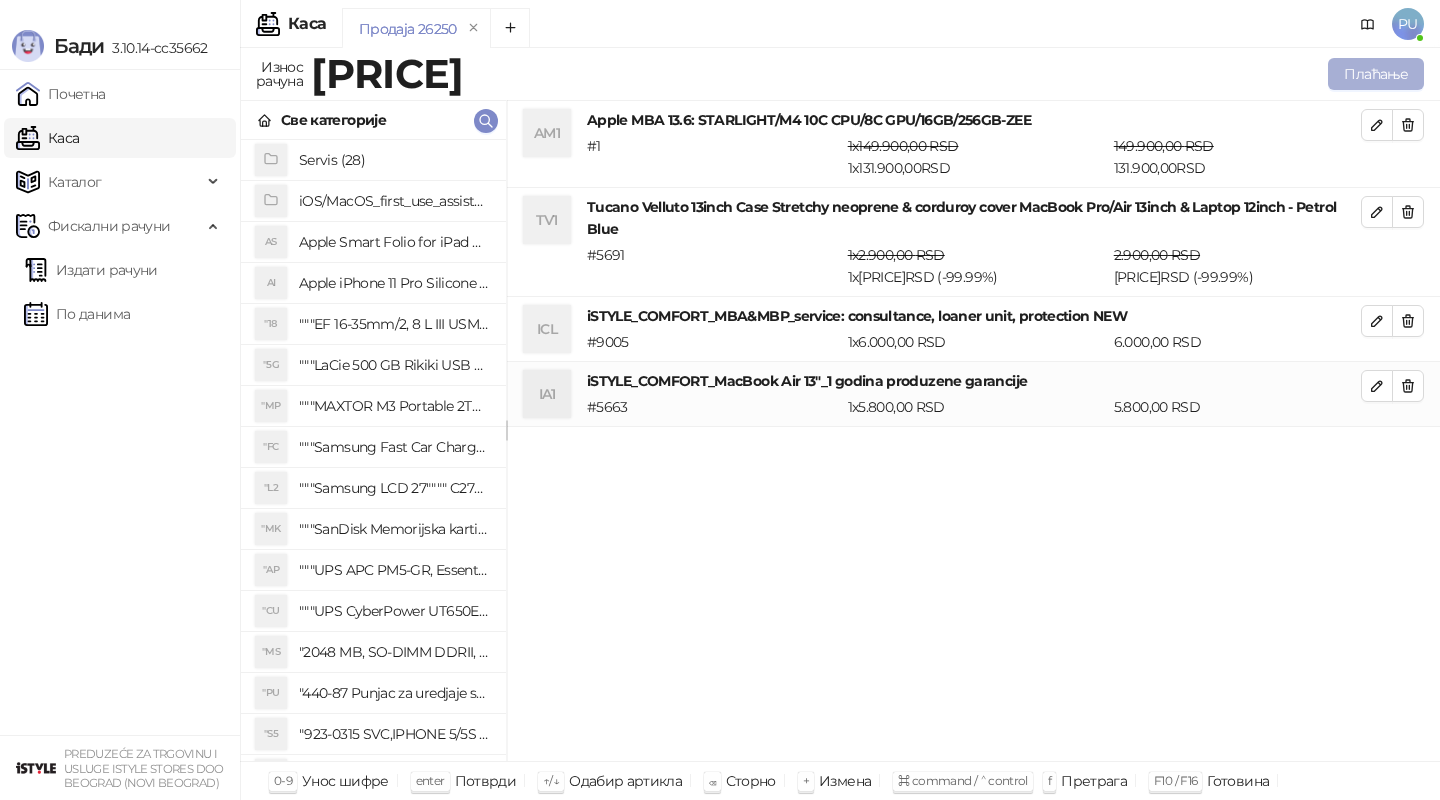 click on "Плаћање" at bounding box center [1376, 74] 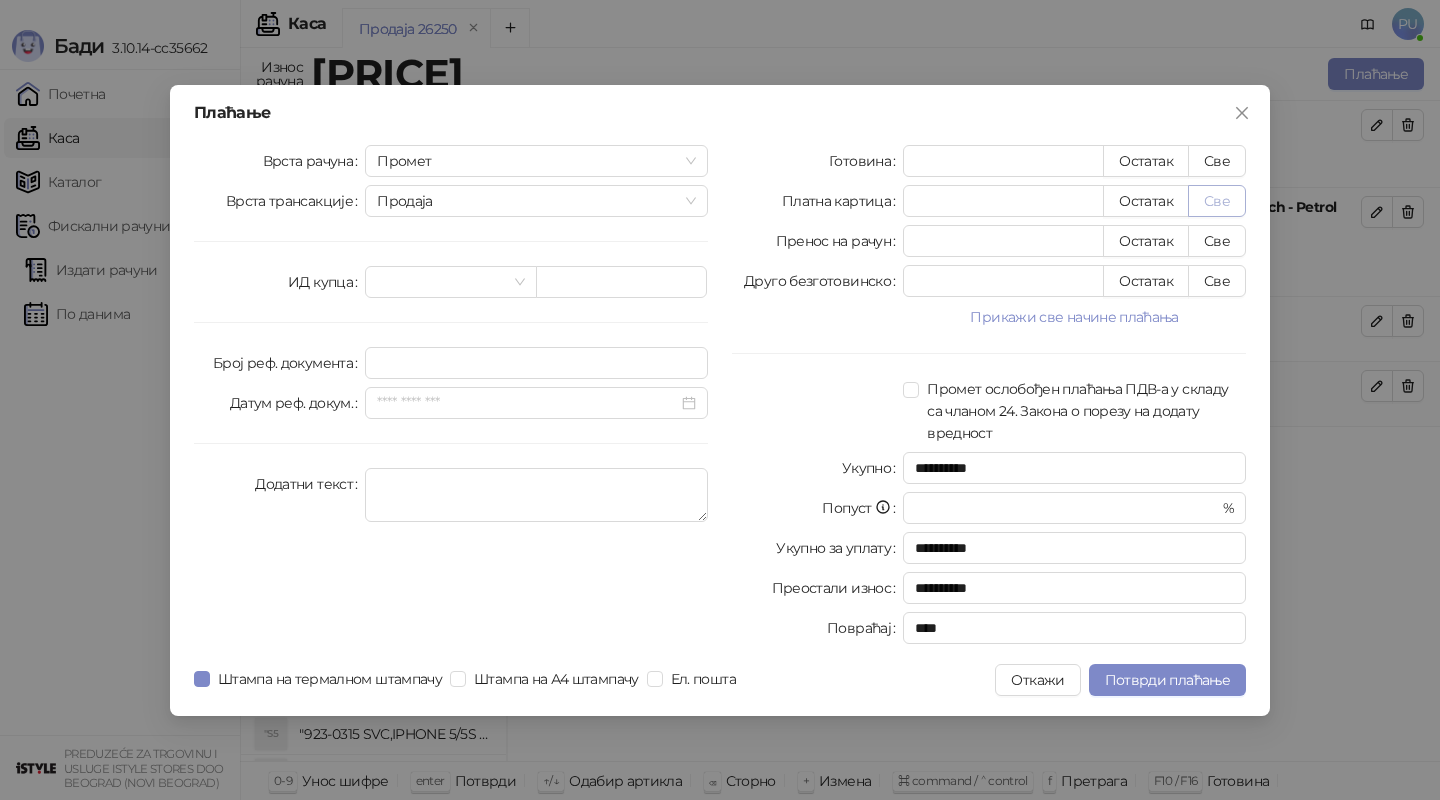 click on "Све" at bounding box center [1217, 201] 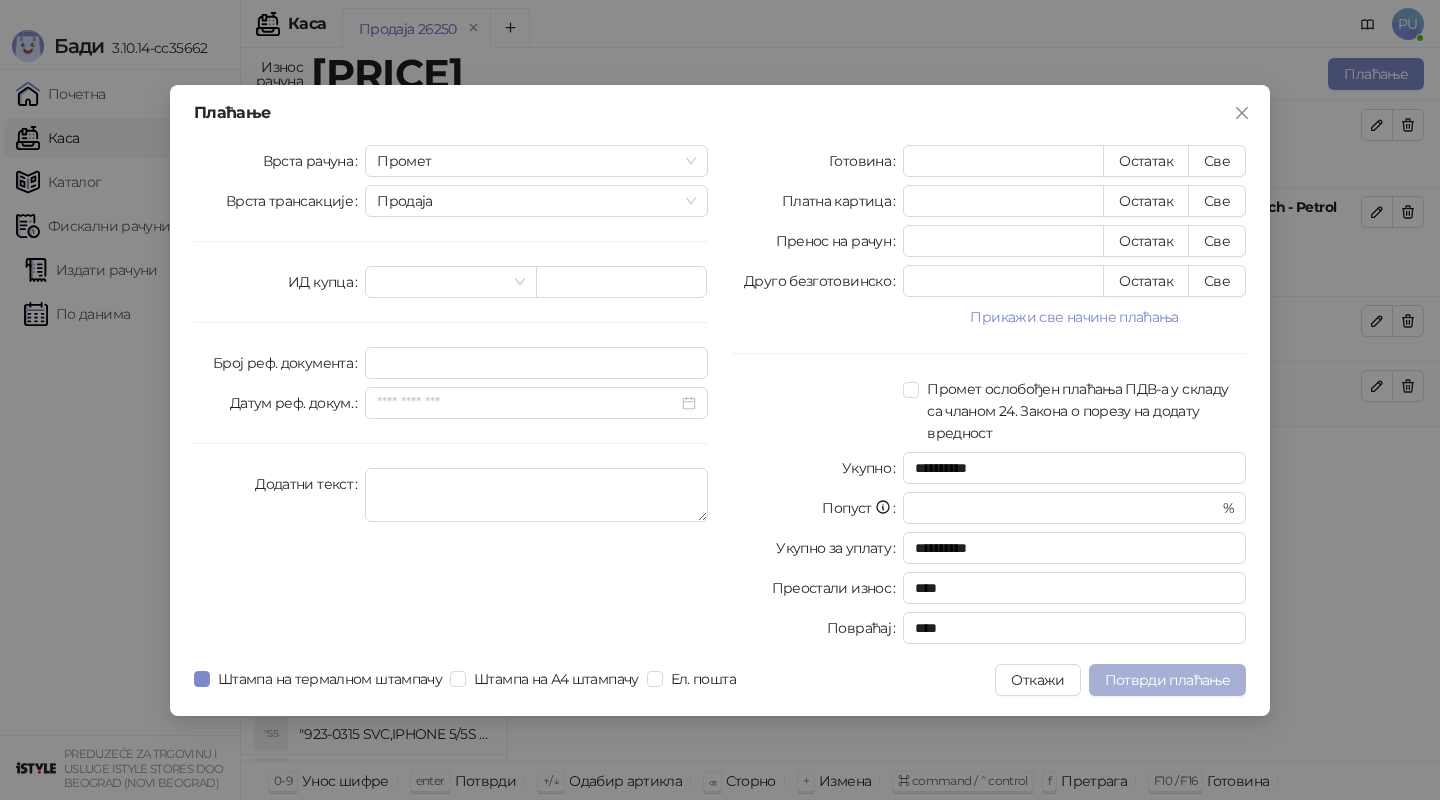 click on "Потврди плаћање" at bounding box center (1167, 680) 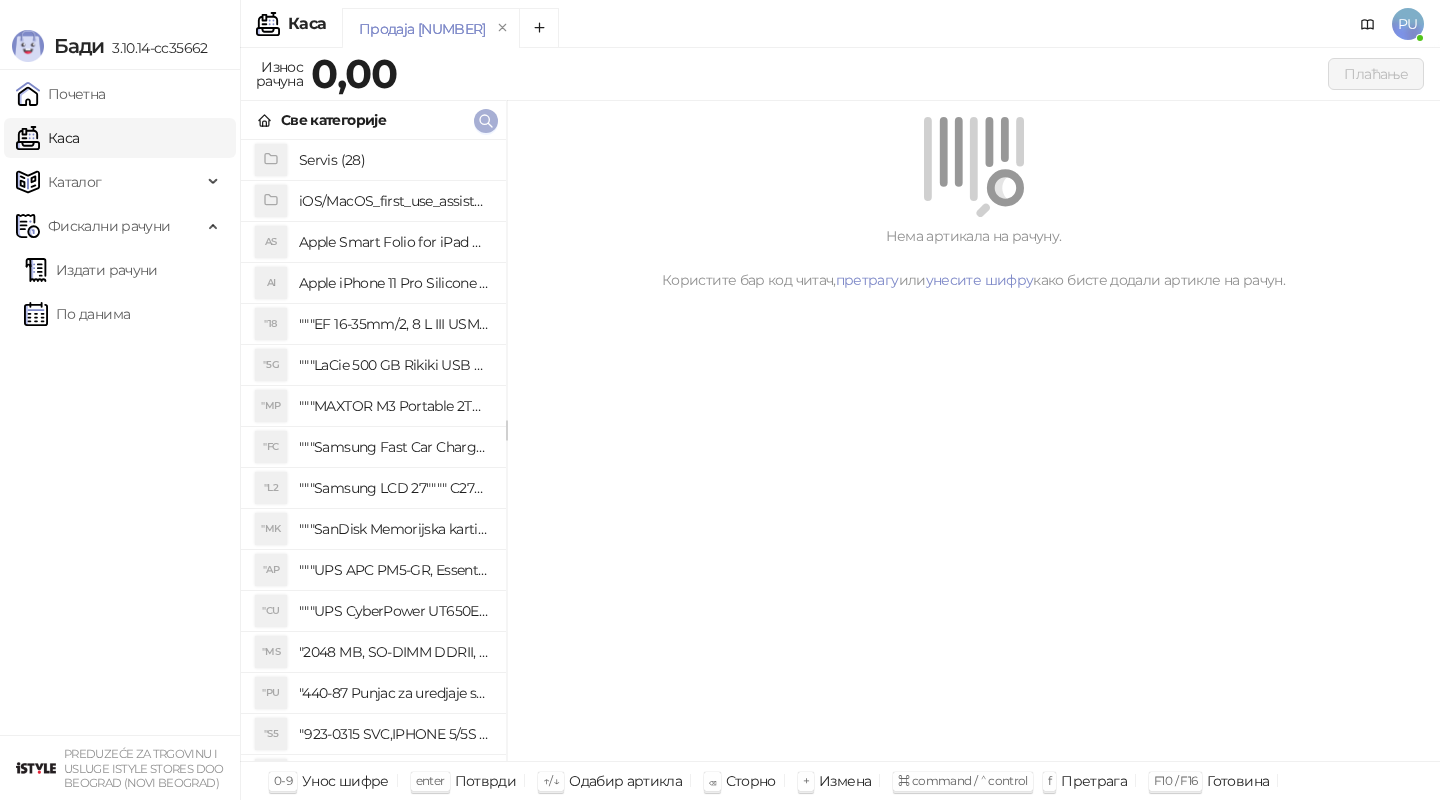 click 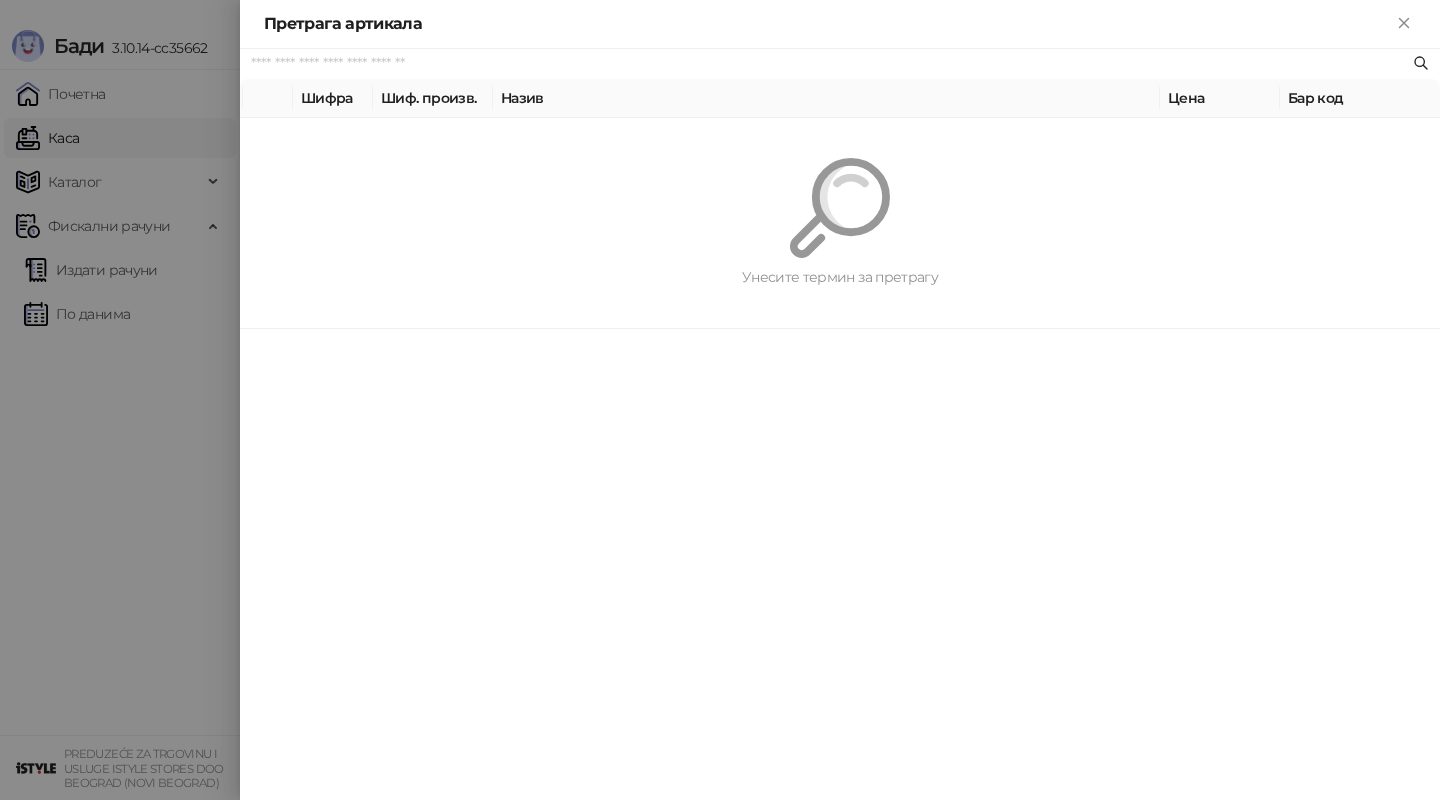paste on "**********" 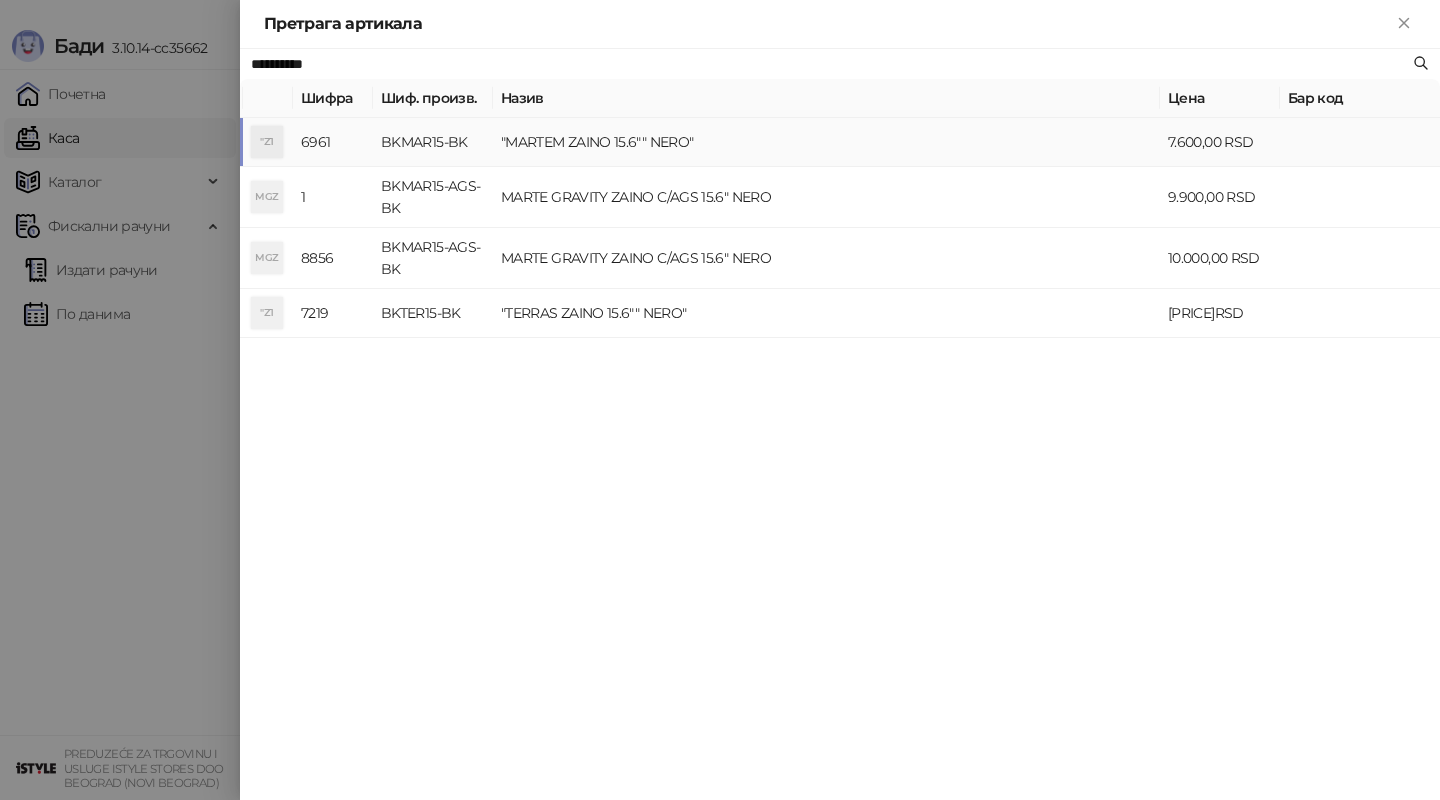 type on "**********" 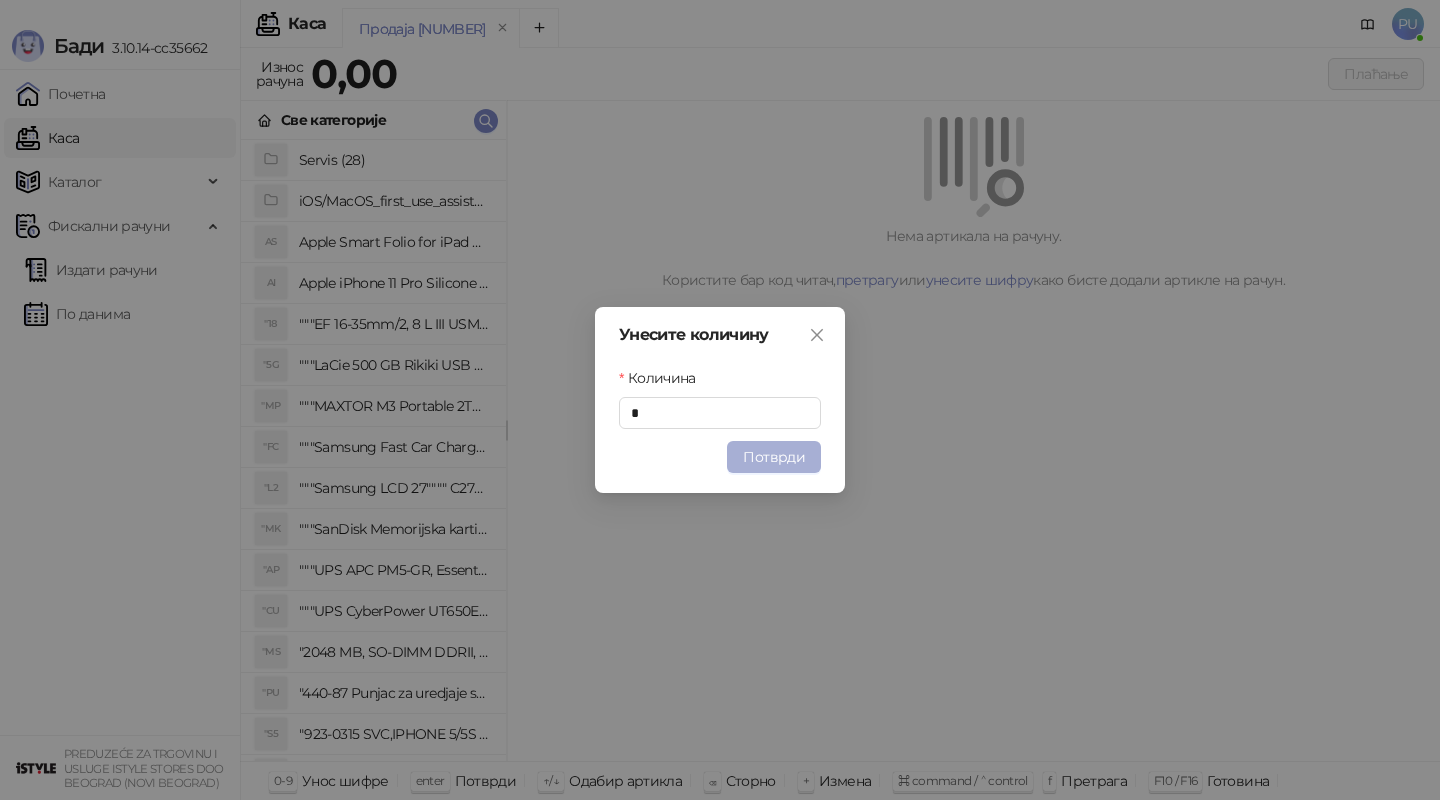 click on "Потврди" at bounding box center [774, 457] 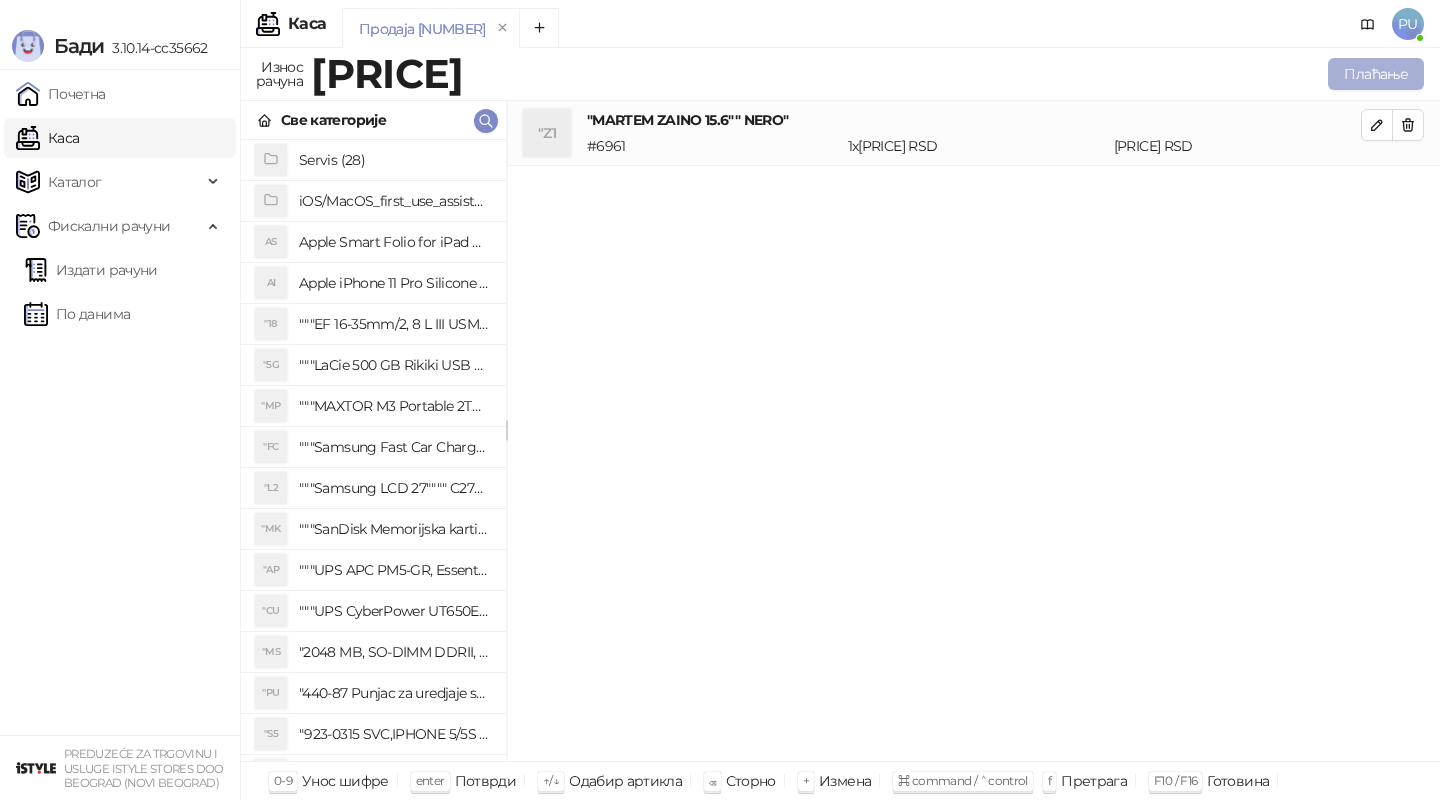 click on "Плаћање" at bounding box center (1376, 74) 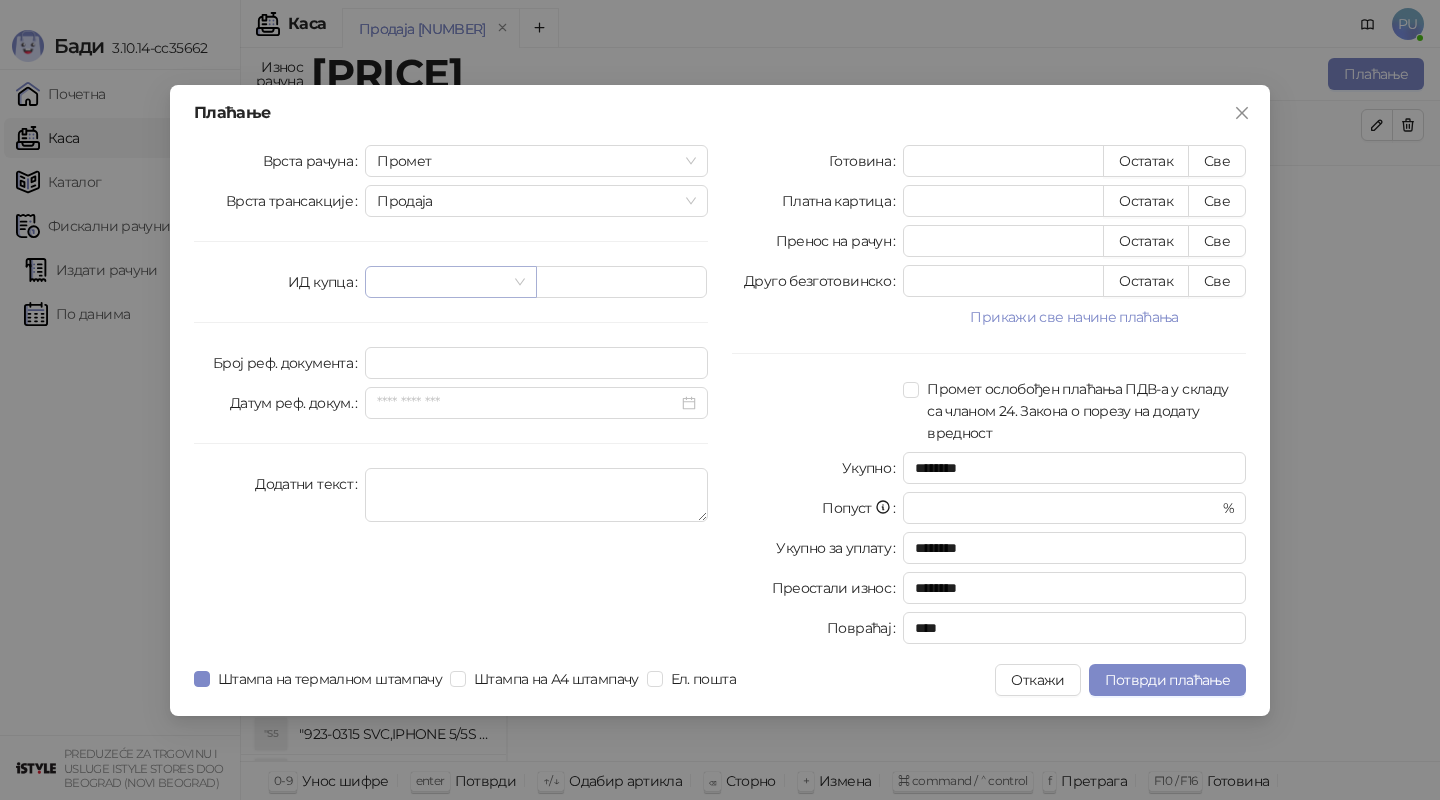 click at bounding box center [441, 282] 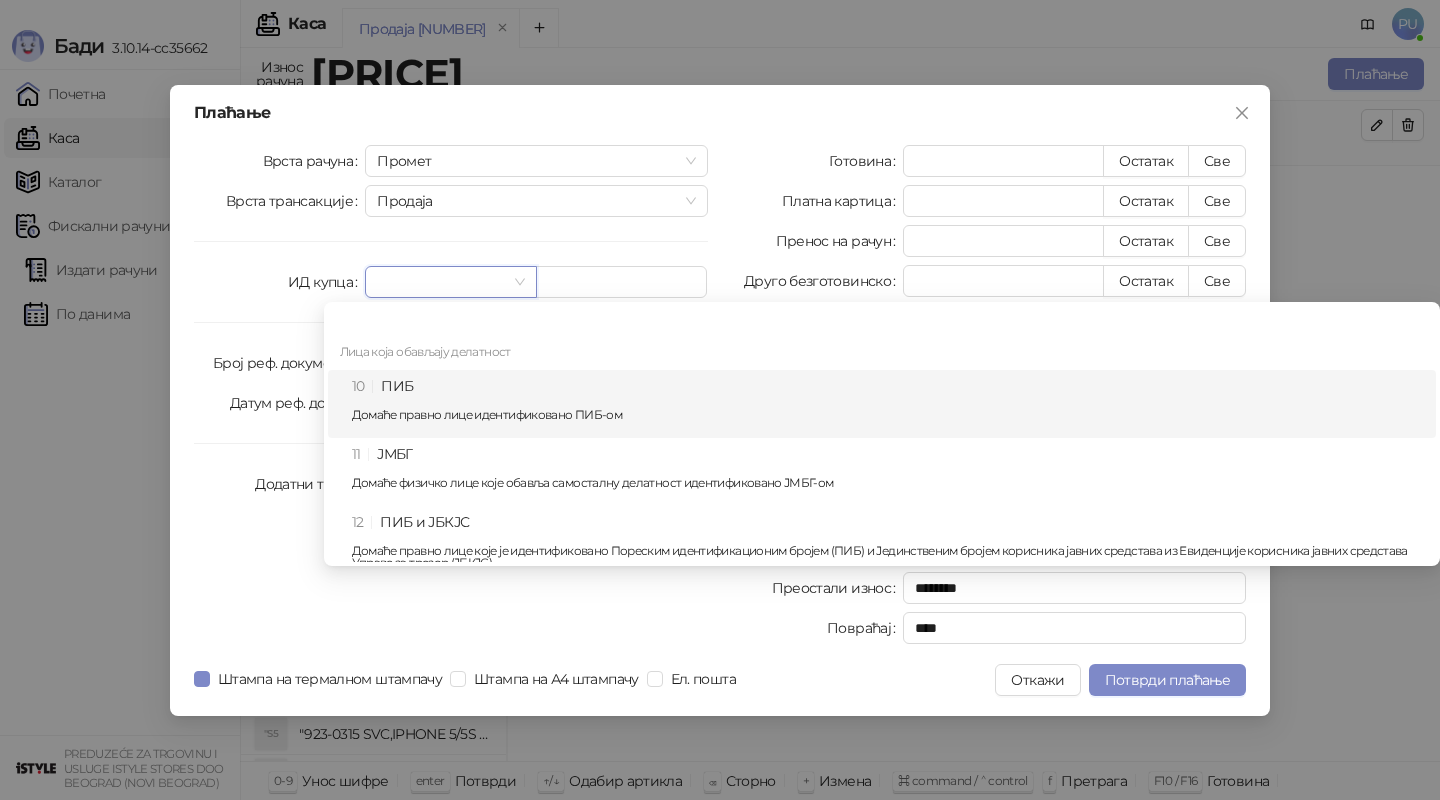click on "10 ПИБ Домаће правно лице идентификовано ПИБ-ом" at bounding box center (888, 404) 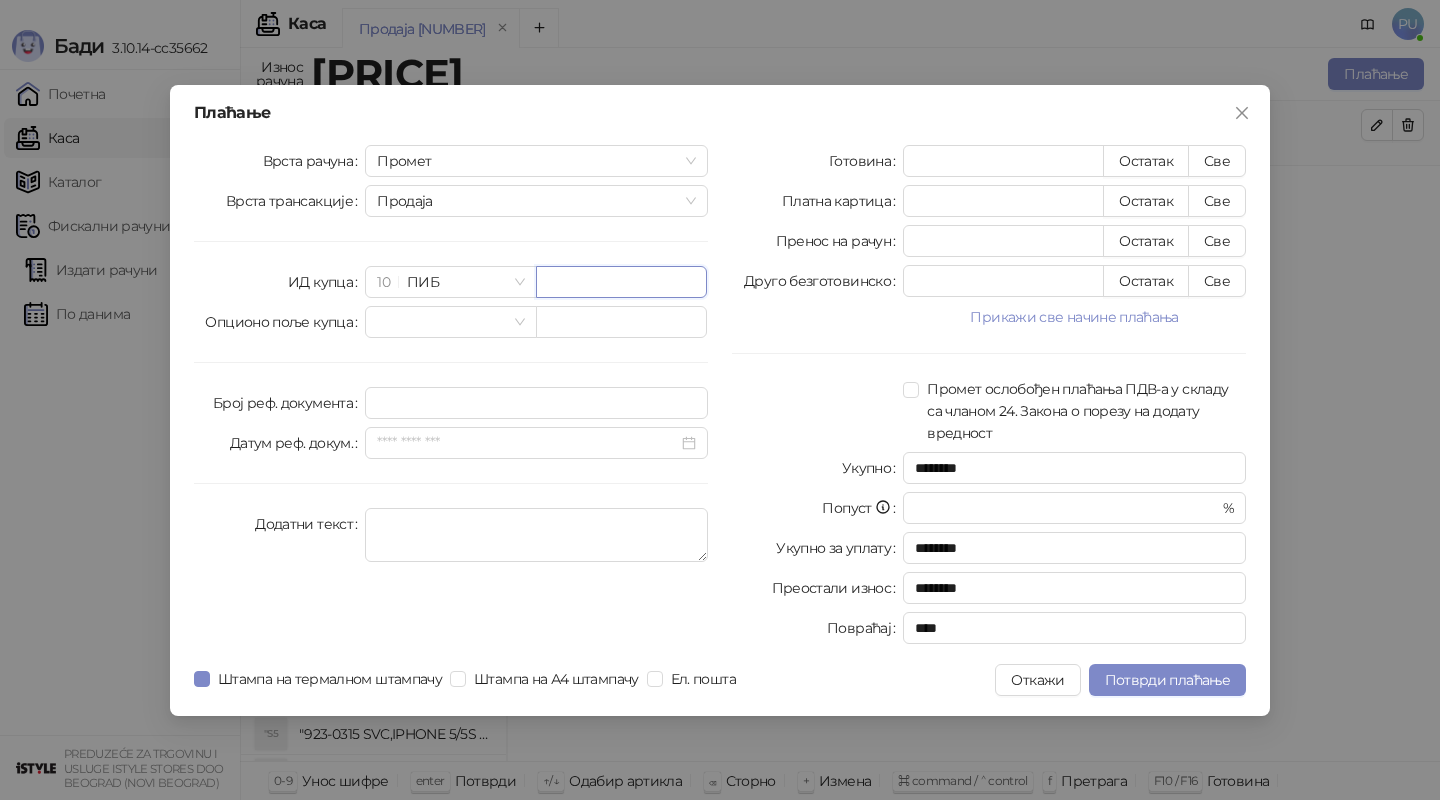 click at bounding box center (621, 282) 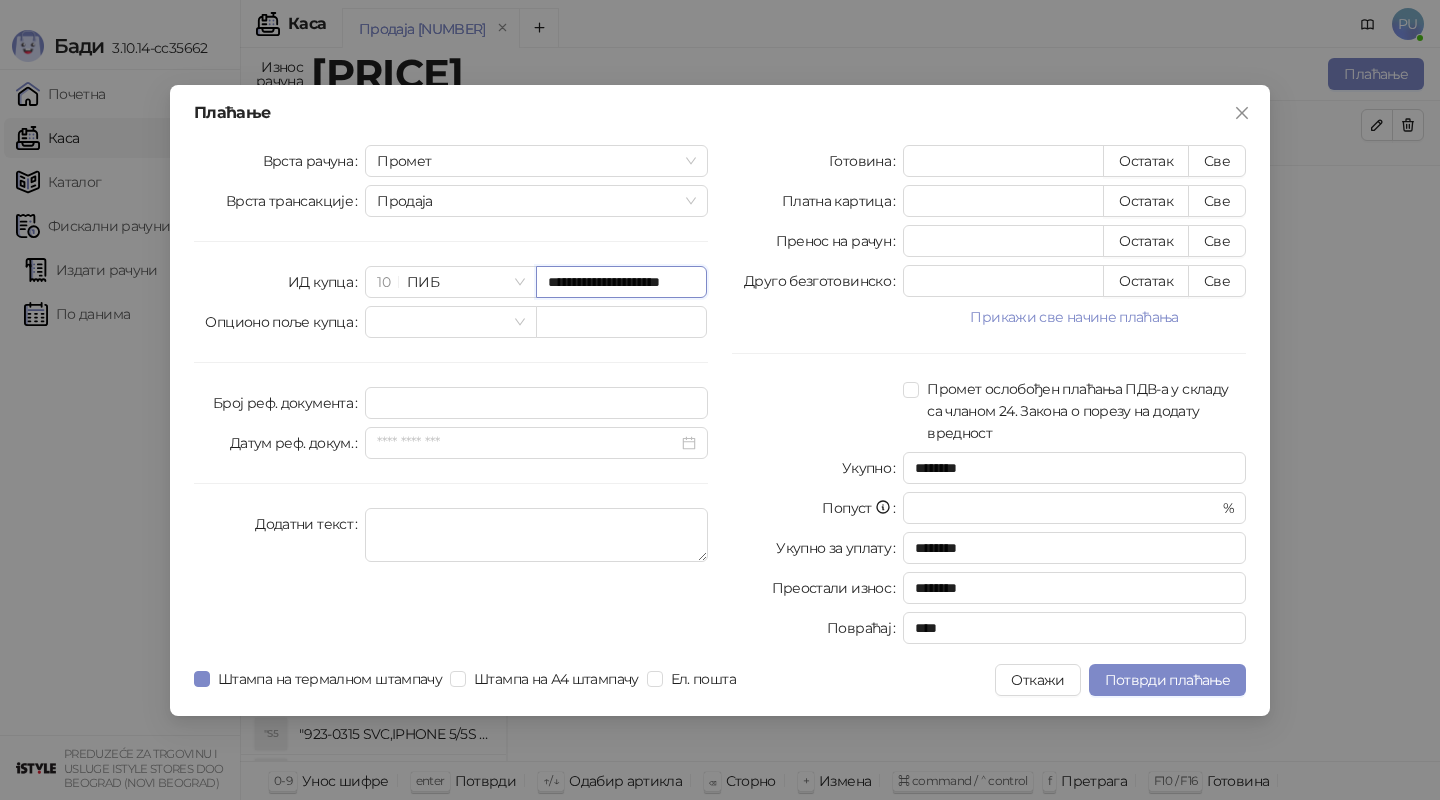 scroll, scrollTop: 0, scrollLeft: 32, axis: horizontal 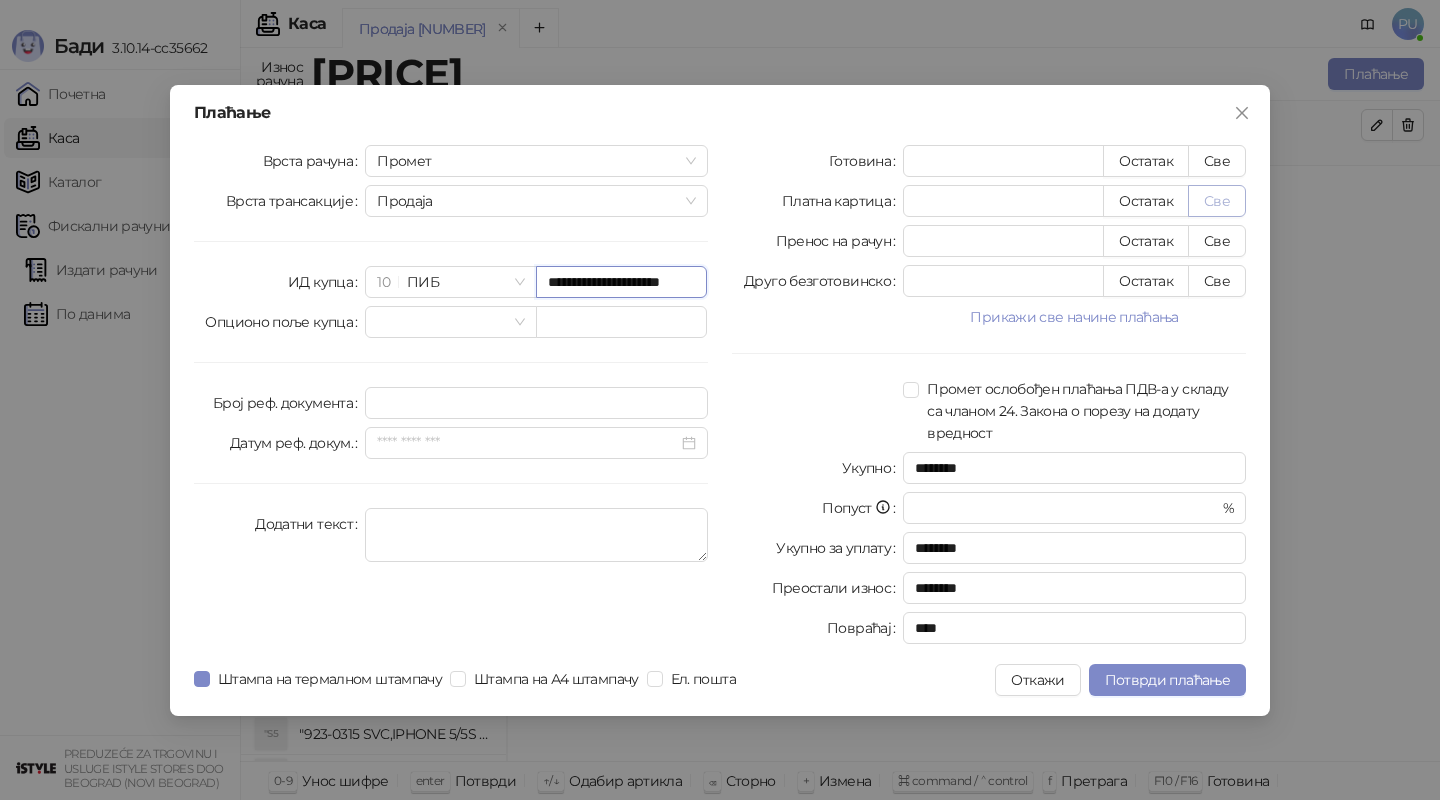 type on "**********" 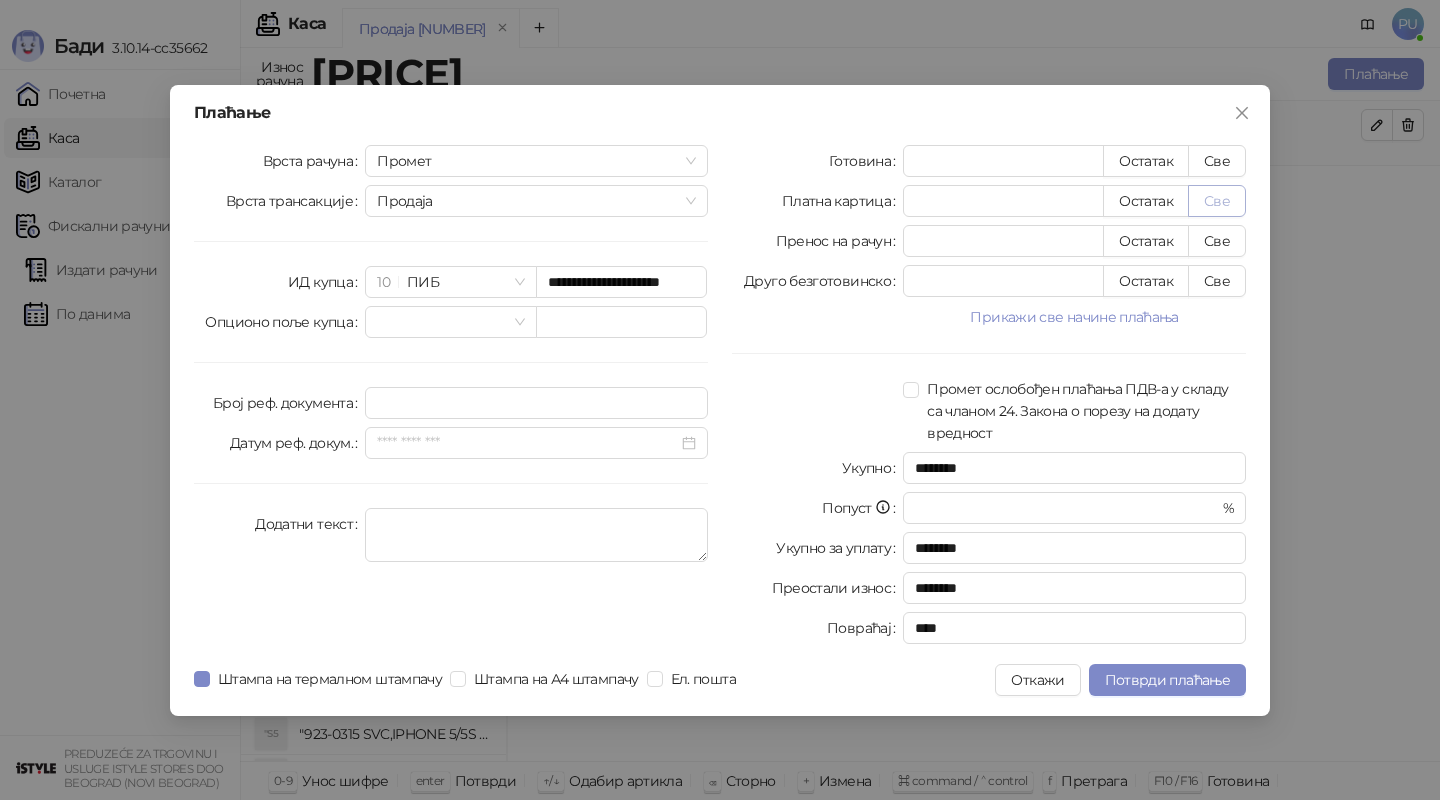 click on "Све" at bounding box center [1217, 201] 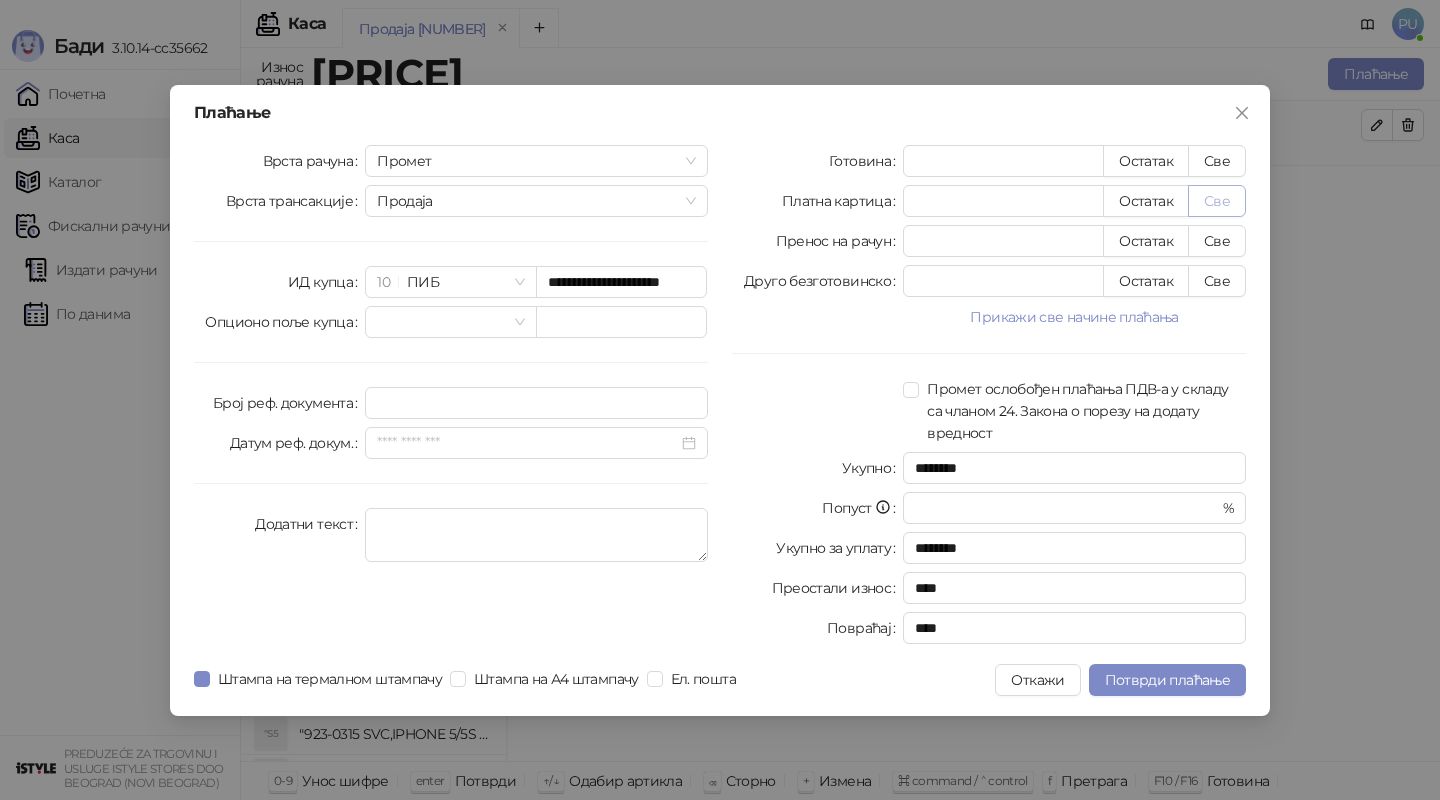 scroll, scrollTop: 0, scrollLeft: 0, axis: both 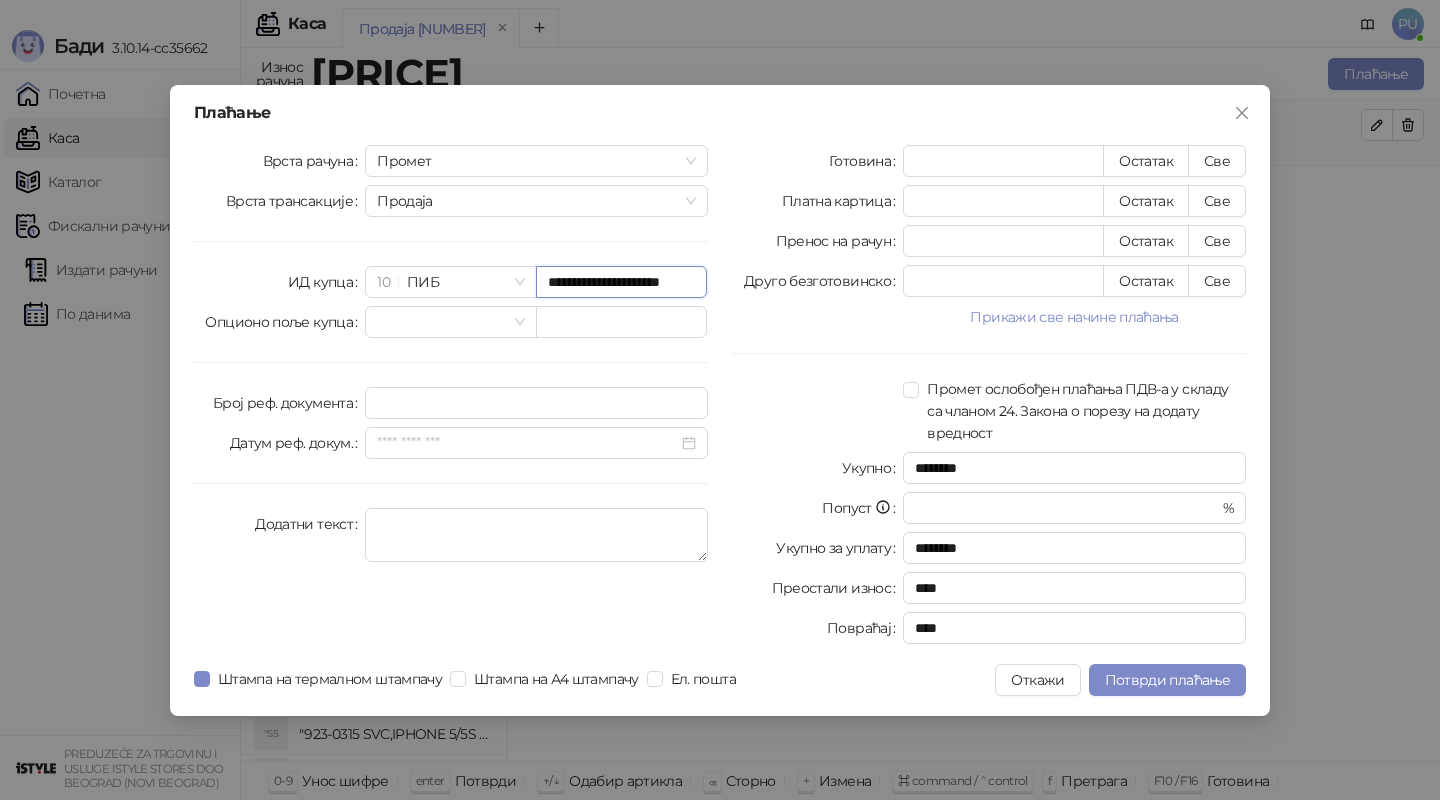 click on "**********" at bounding box center (621, 282) 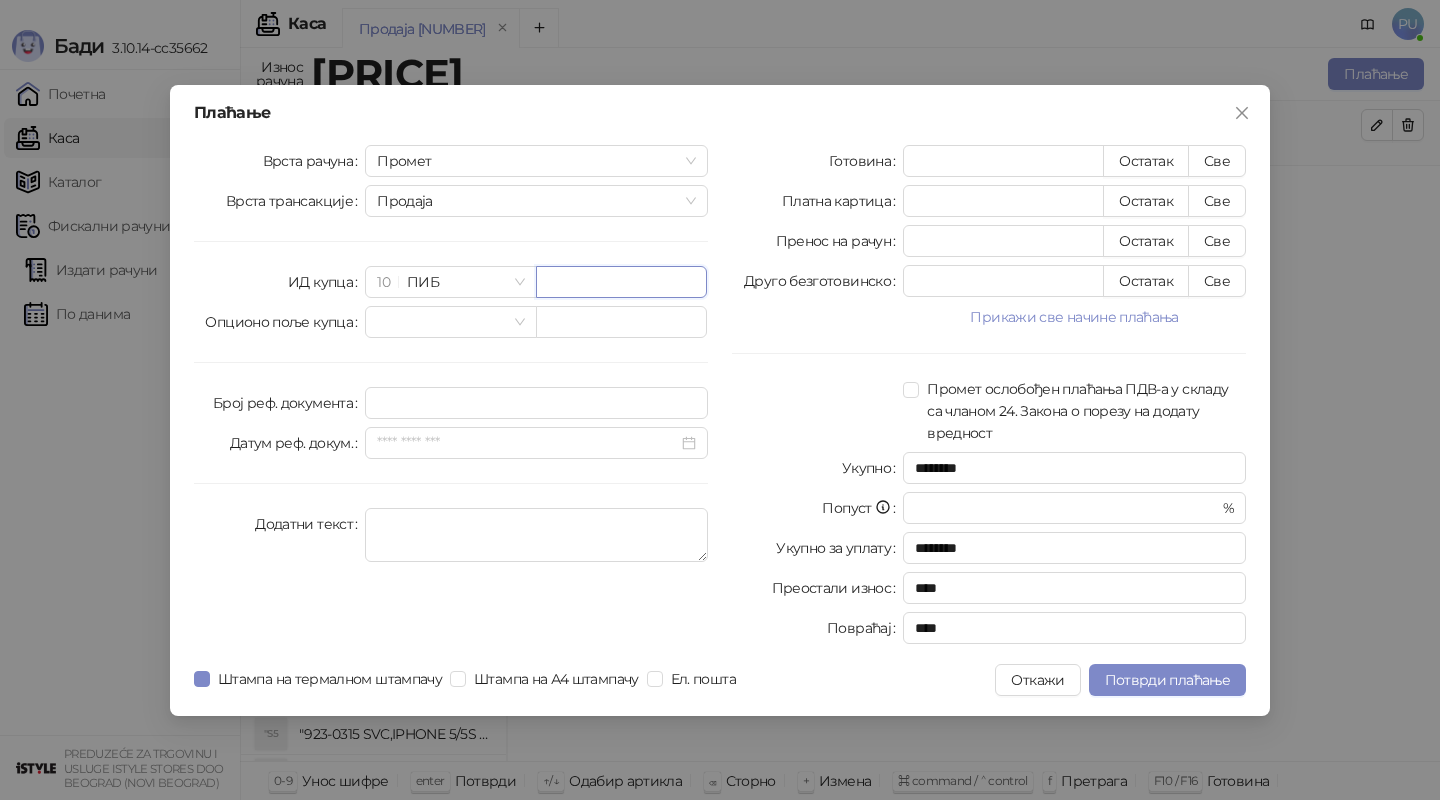 paste on "*********" 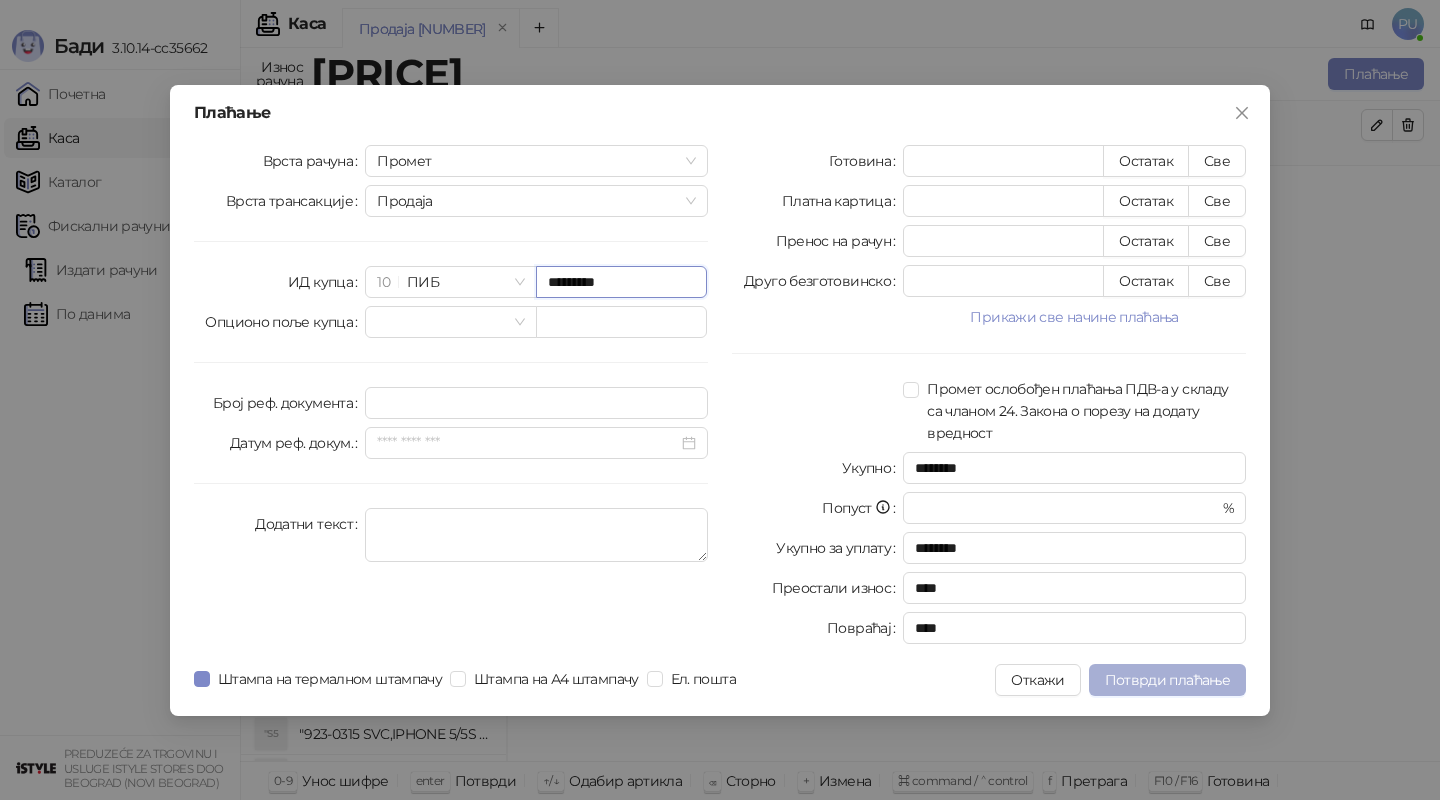 type on "*********" 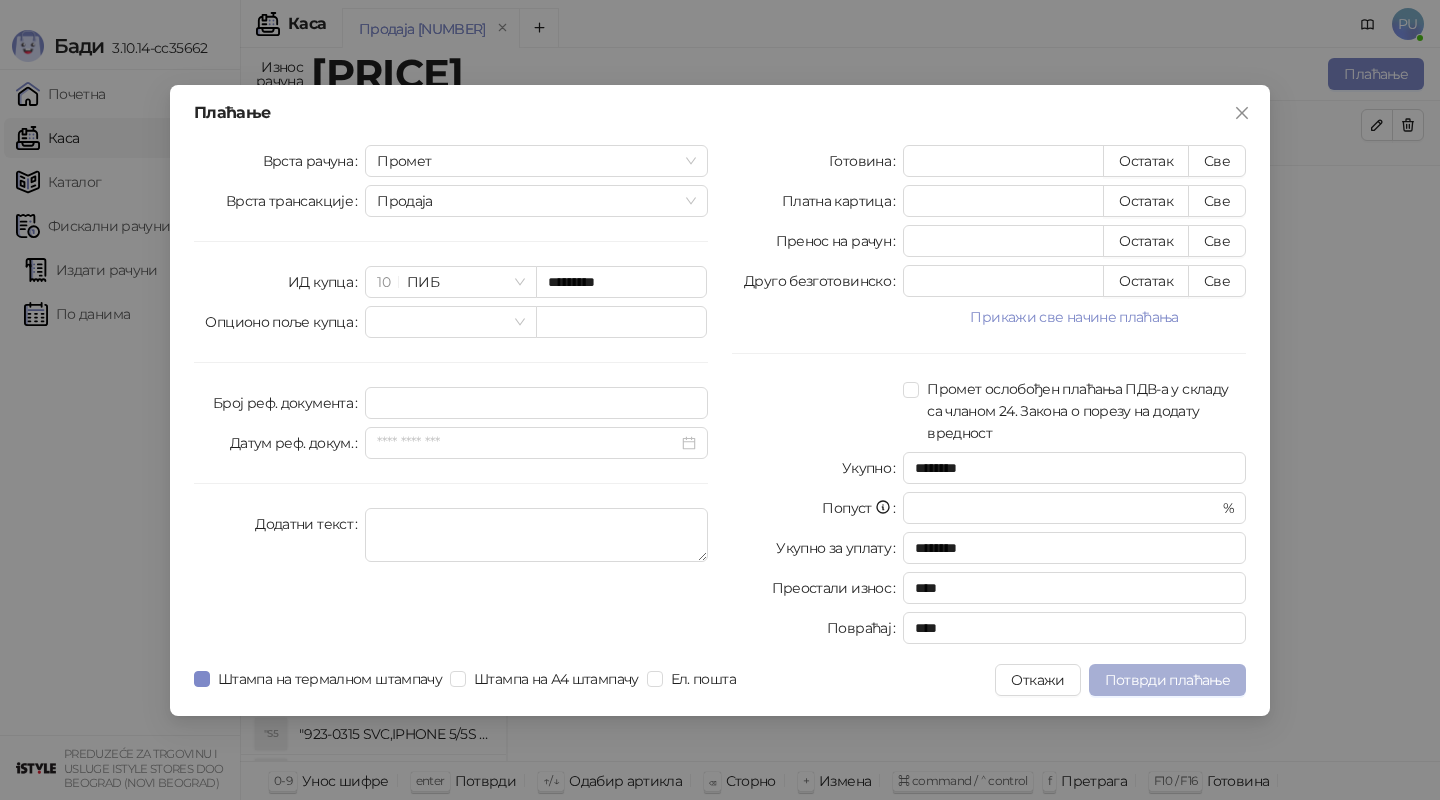 click on "Потврди плаћање" at bounding box center [1167, 680] 